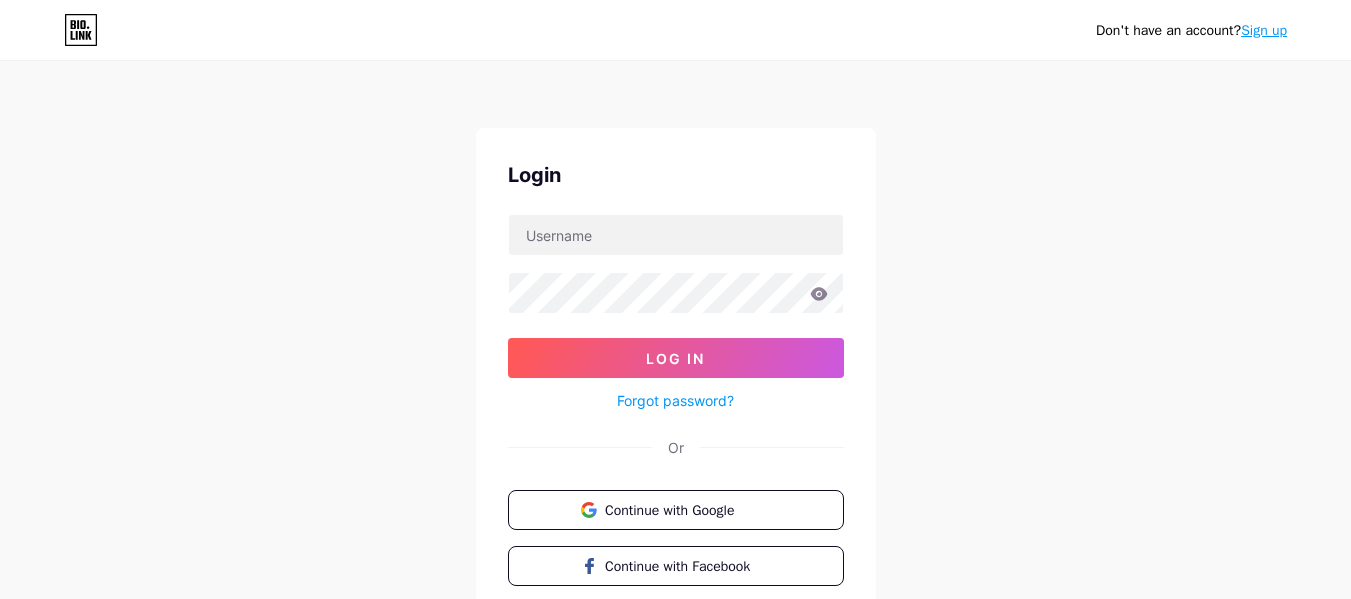 scroll, scrollTop: 0, scrollLeft: 0, axis: both 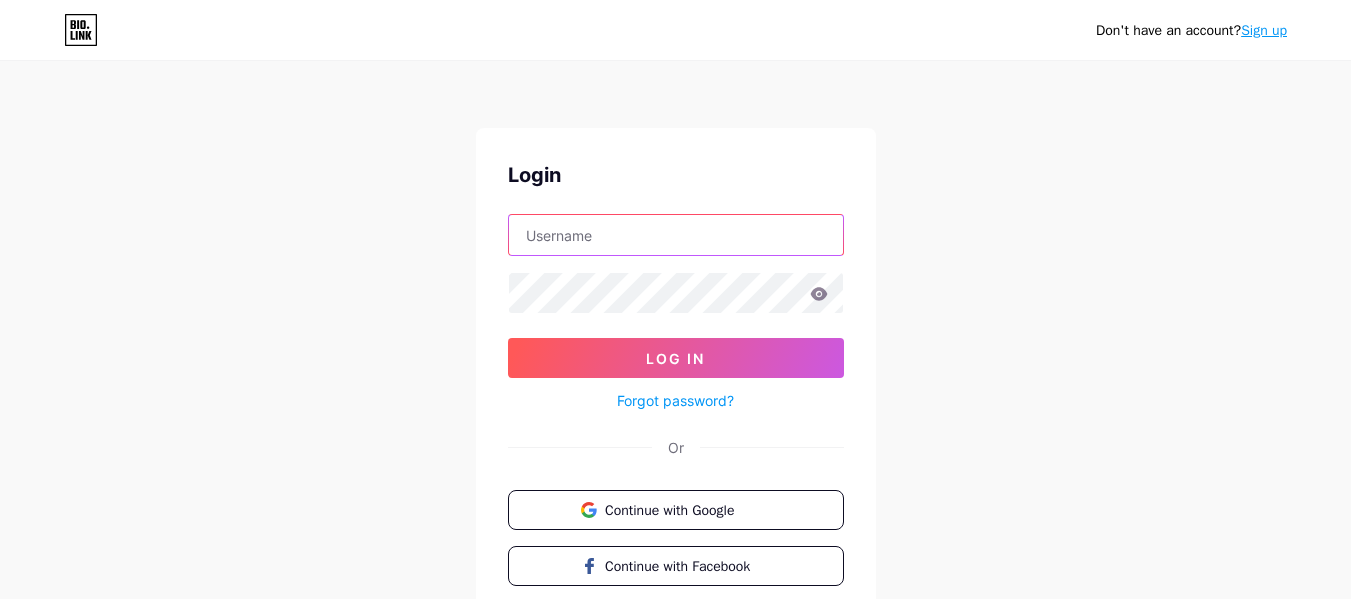 click at bounding box center [676, 235] 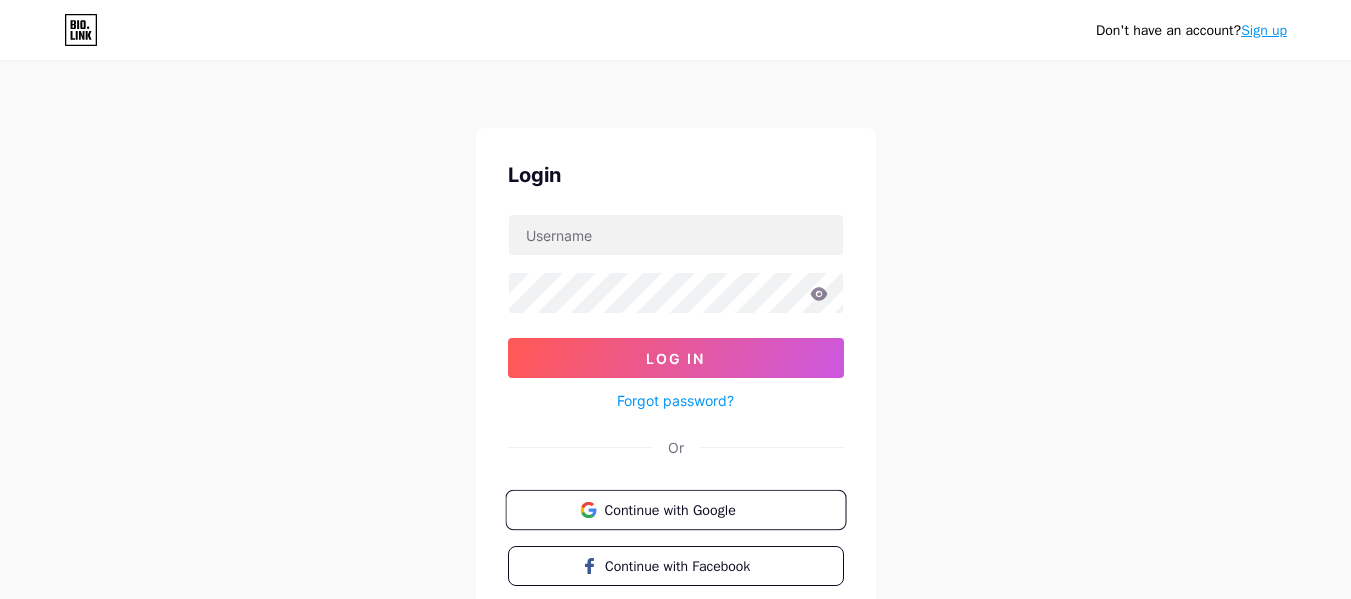 click on "Continue with Google" at bounding box center [687, 509] 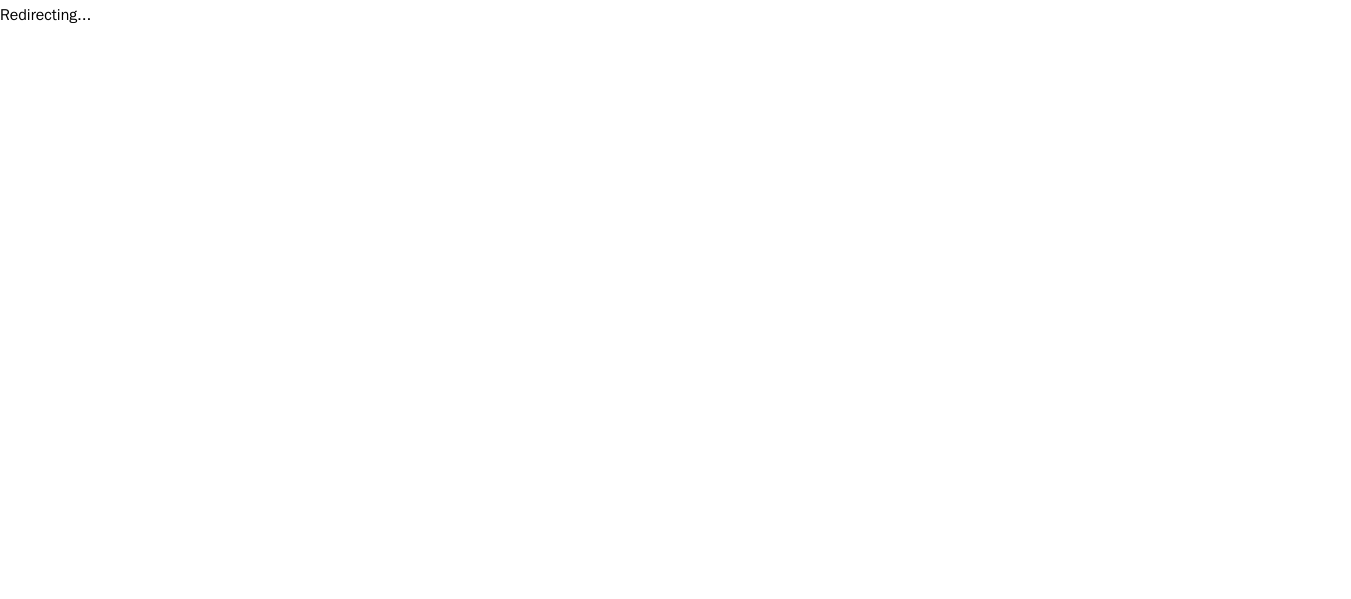 scroll, scrollTop: 0, scrollLeft: 0, axis: both 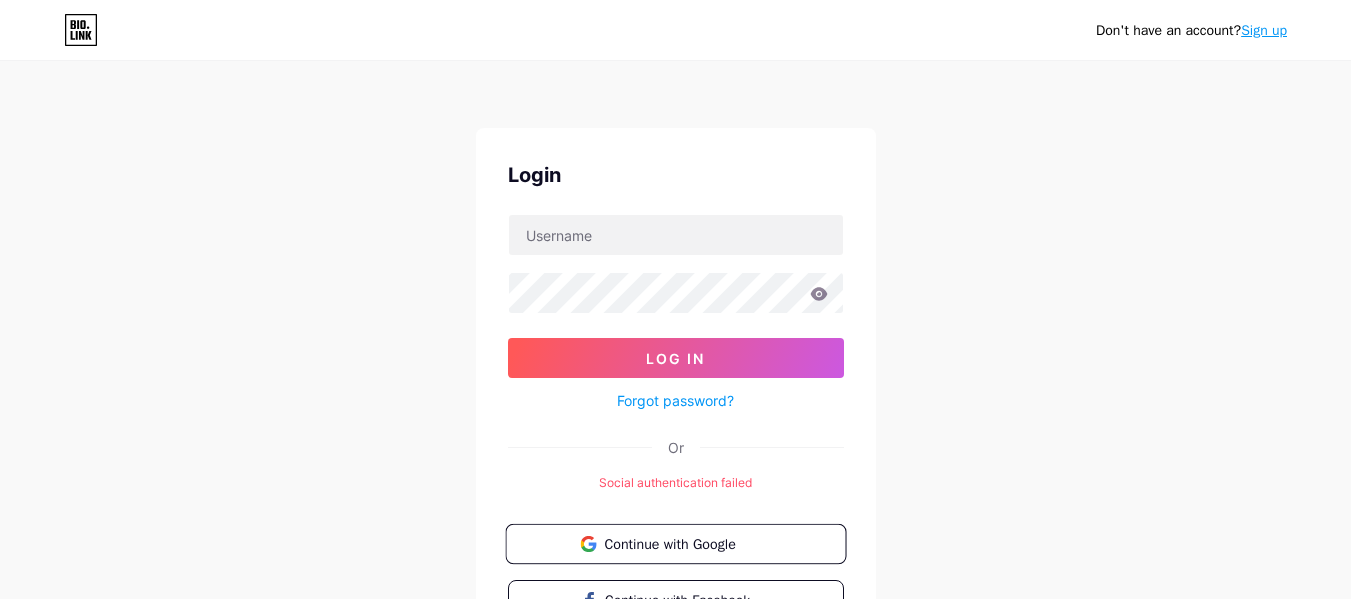 click on "Continue with Google" at bounding box center (687, 543) 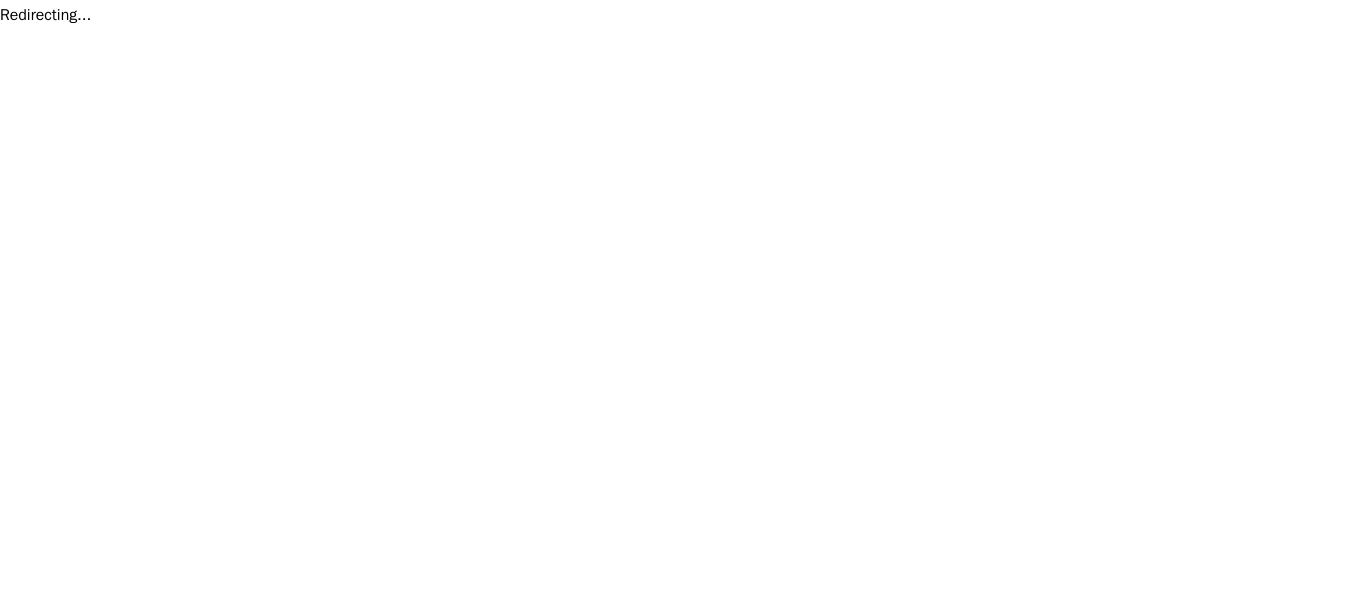 scroll, scrollTop: 0, scrollLeft: 0, axis: both 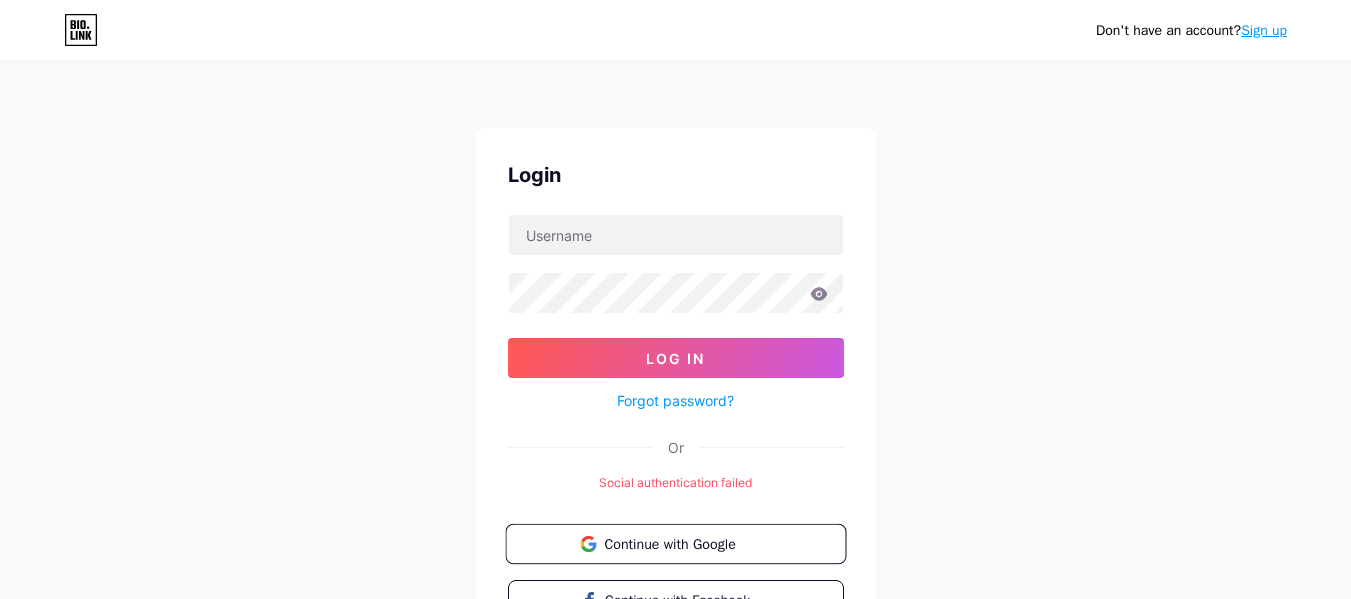 click on "Continue with Google" at bounding box center (687, 543) 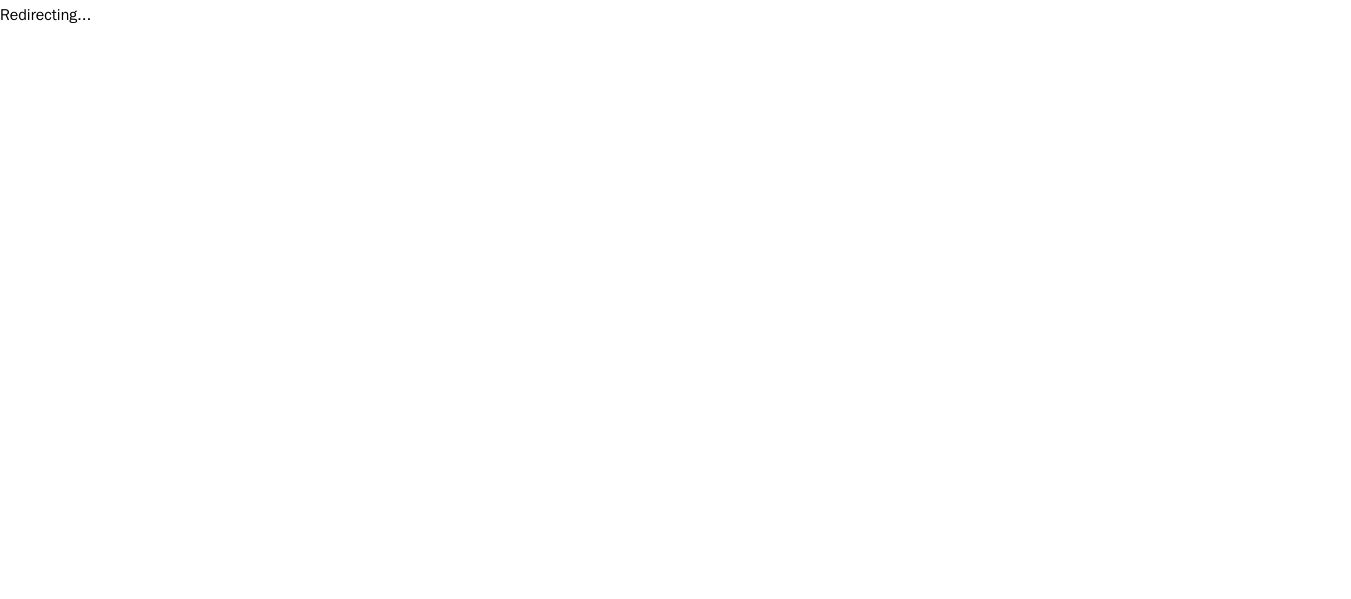 scroll, scrollTop: 0, scrollLeft: 0, axis: both 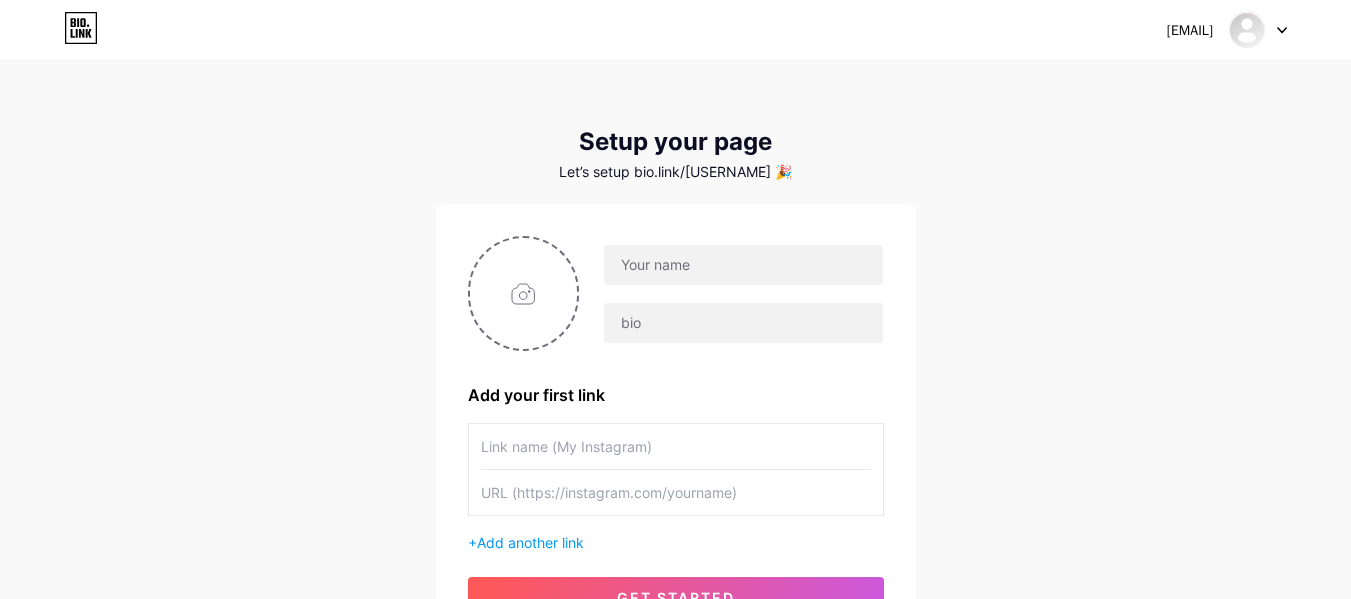 click at bounding box center [1258, 30] 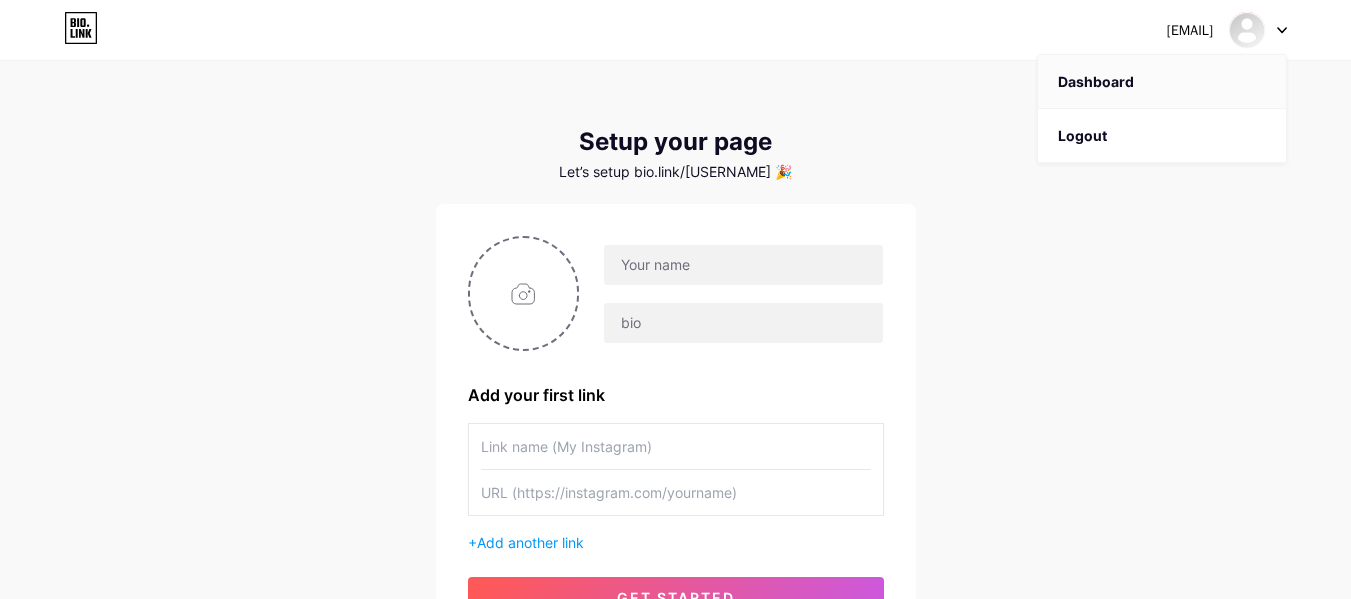 click on "Dashboard" at bounding box center (1162, 82) 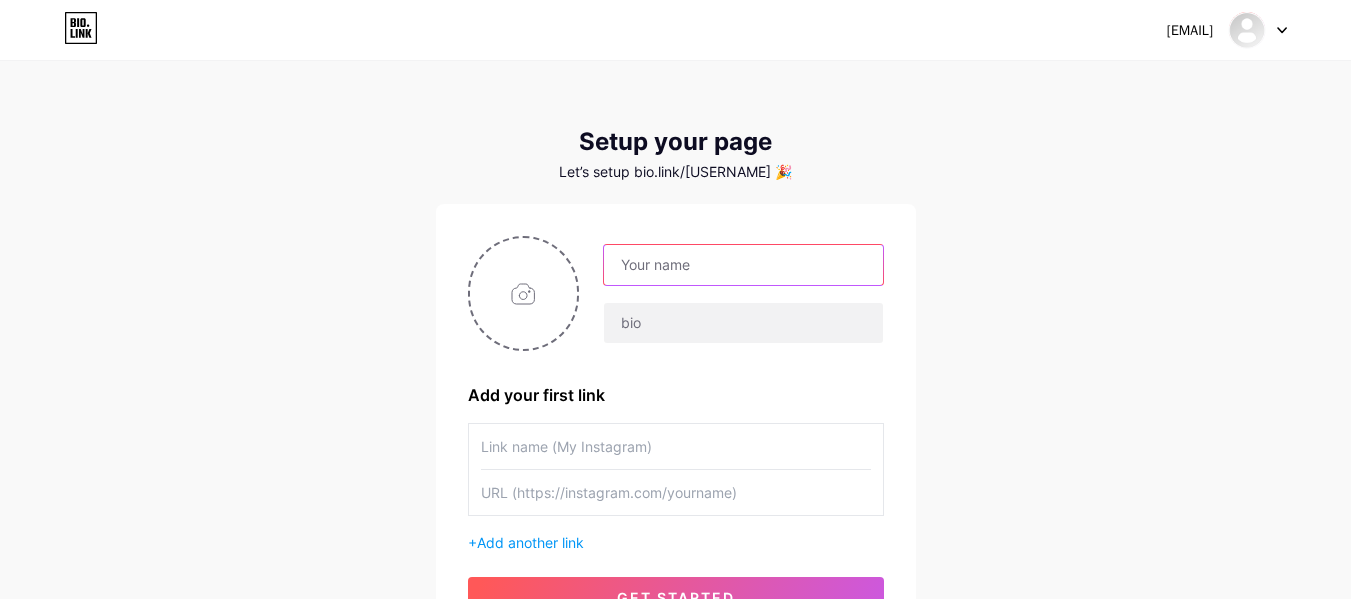click at bounding box center [743, 265] 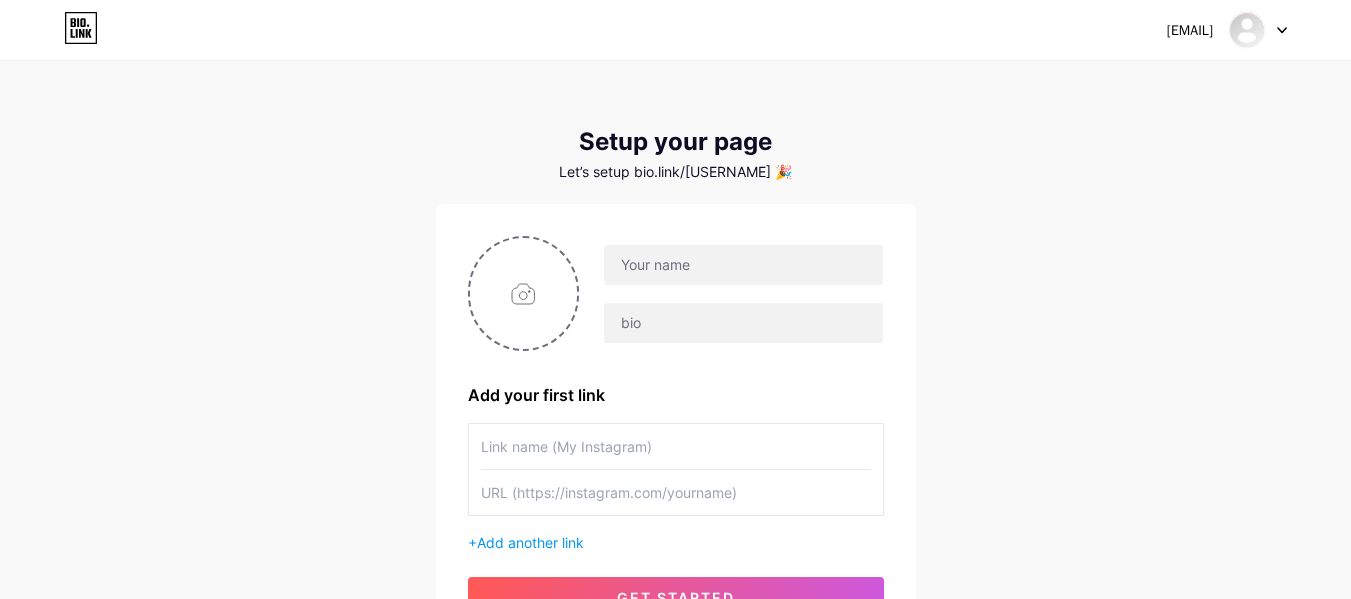 click on "sahasaikat782@gmail.com           Dashboard     Logout   Setup your page   Let’s setup bio.link/saikatsacr 🎉                       Add your first link
+  Add another link     get started" at bounding box center (675, 356) 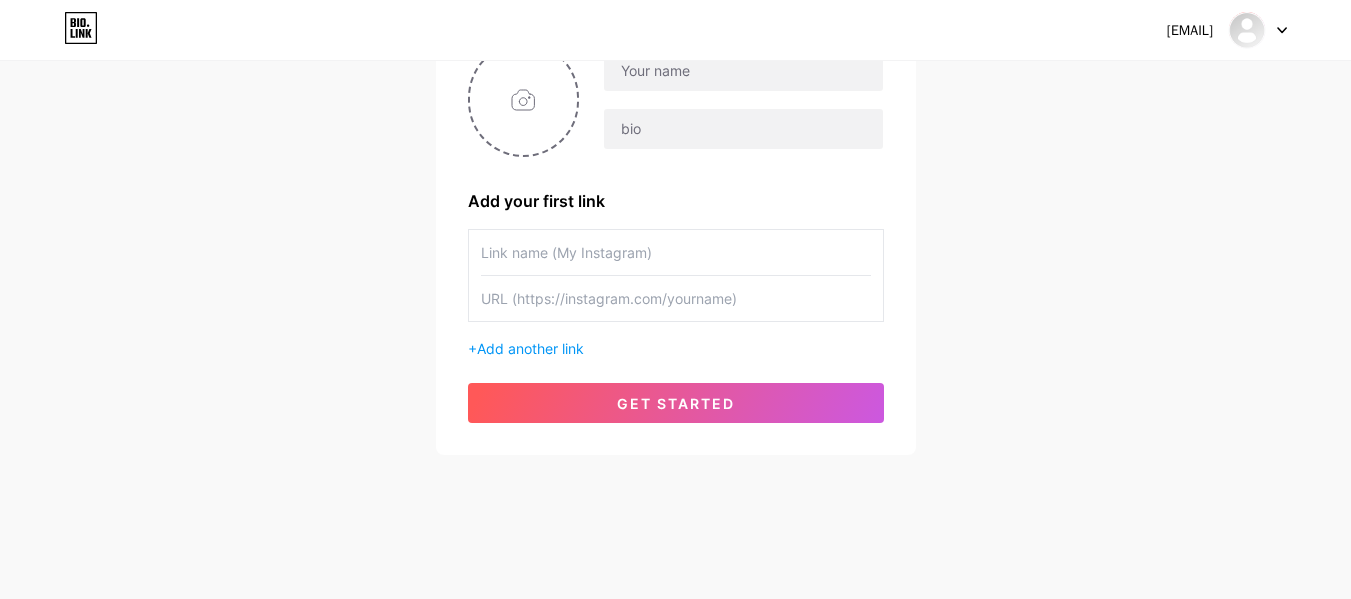 scroll, scrollTop: 0, scrollLeft: 0, axis: both 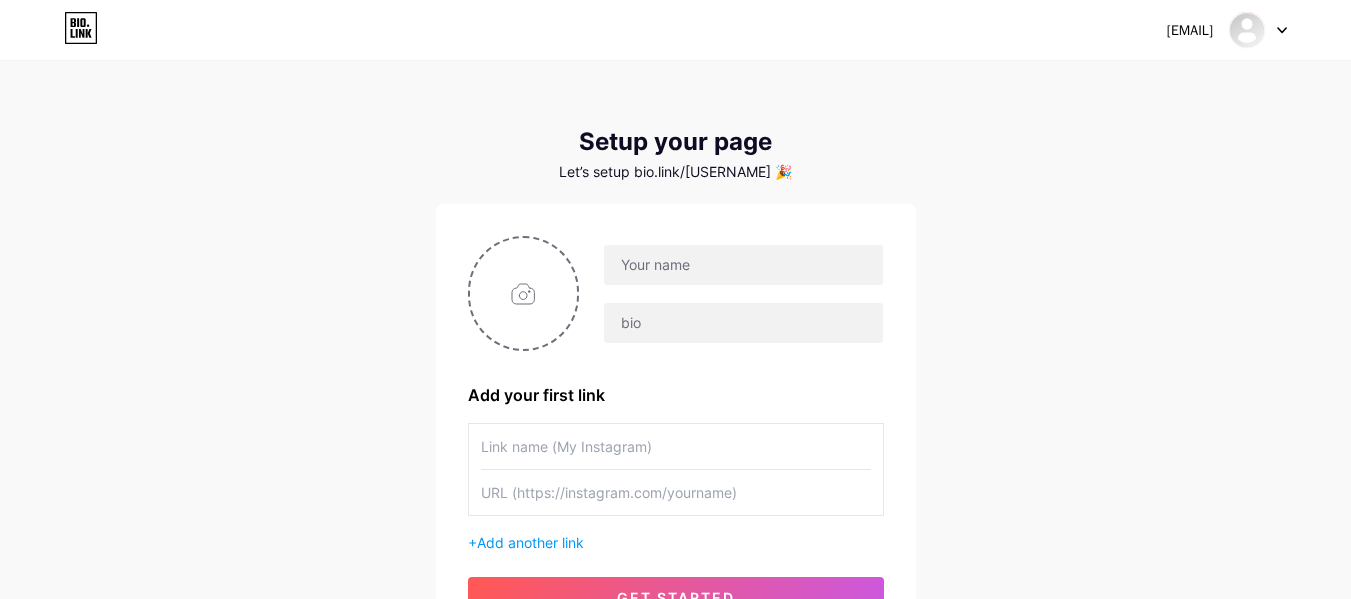 click at bounding box center (1258, 30) 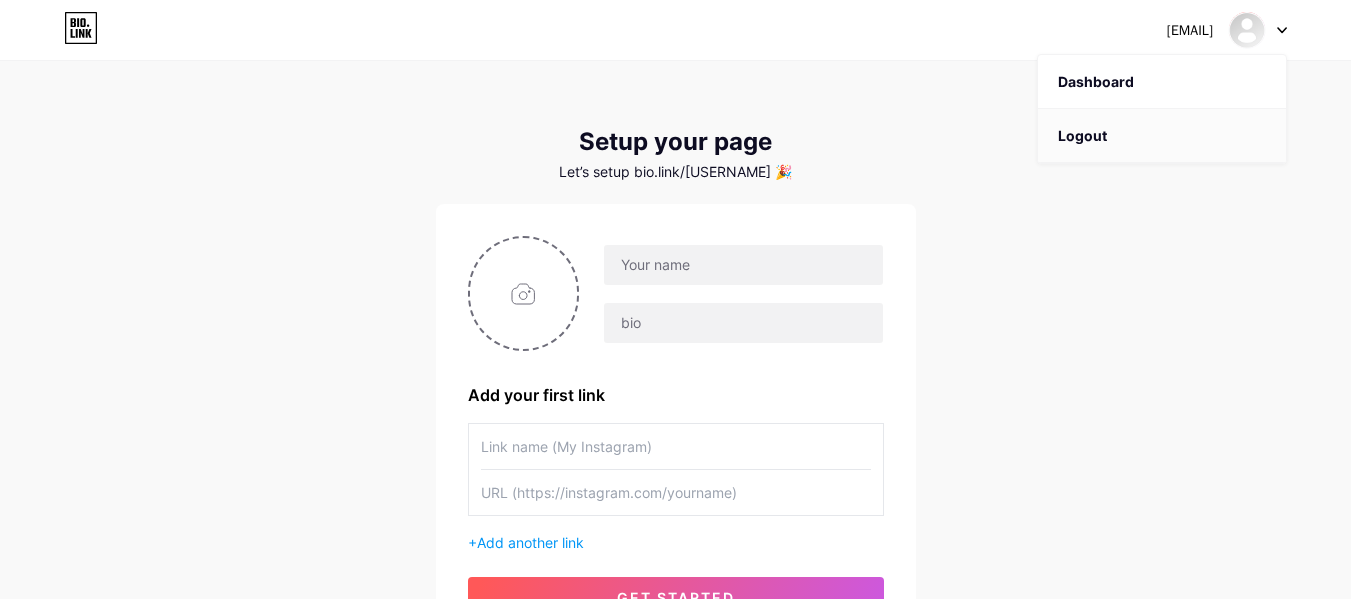 click on "Logout" at bounding box center (1162, 136) 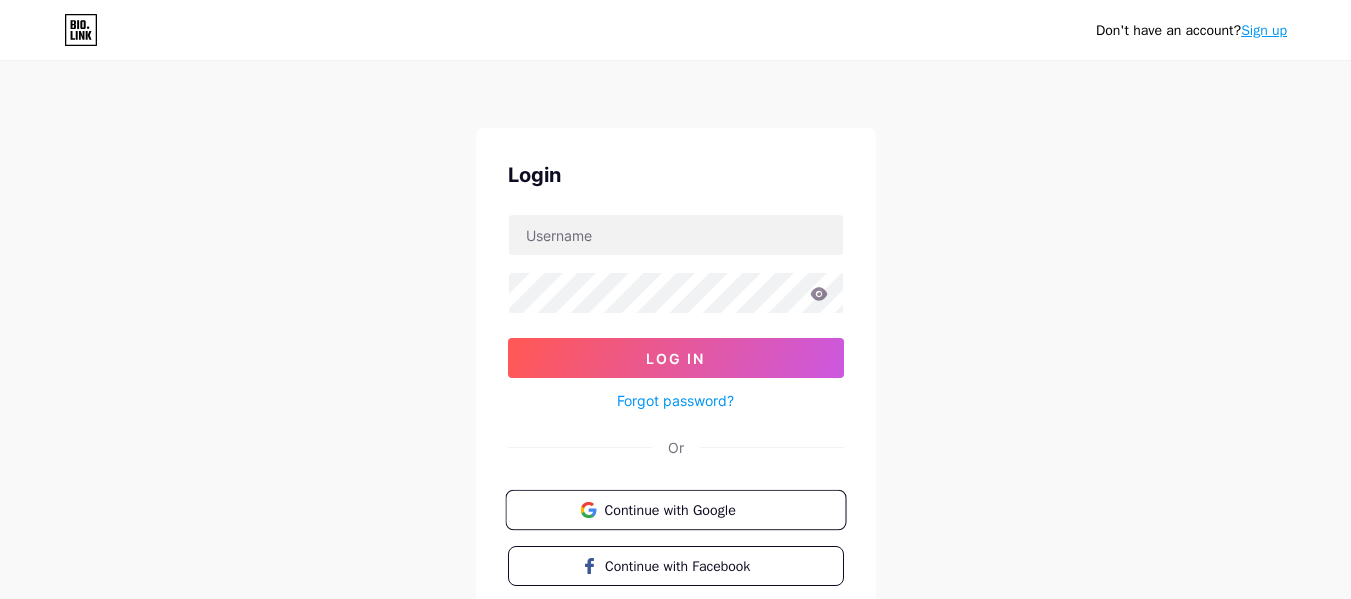 click on "Continue with Google" at bounding box center [687, 509] 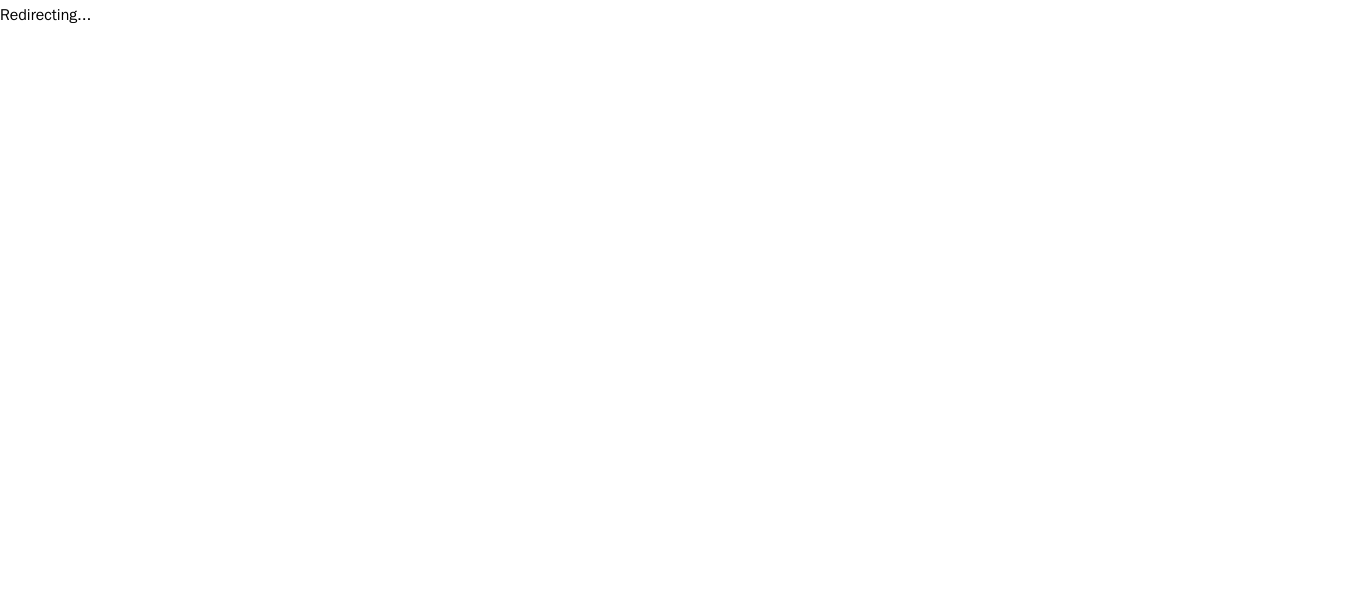 scroll, scrollTop: 0, scrollLeft: 0, axis: both 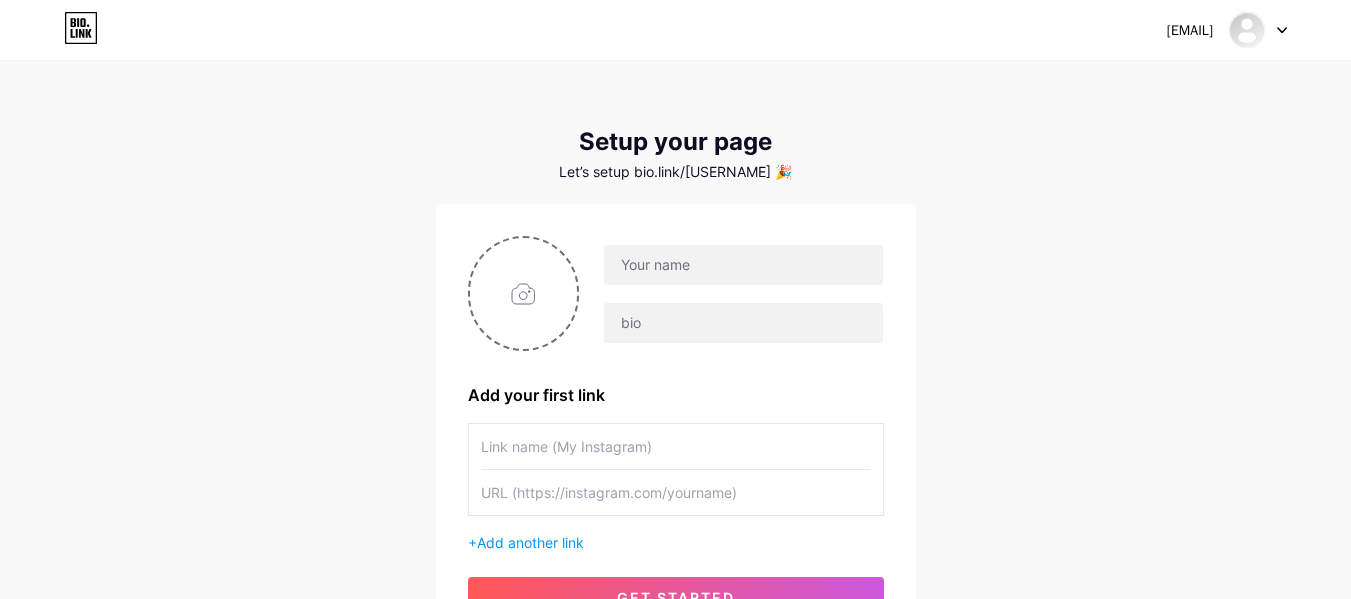 click at bounding box center [1258, 30] 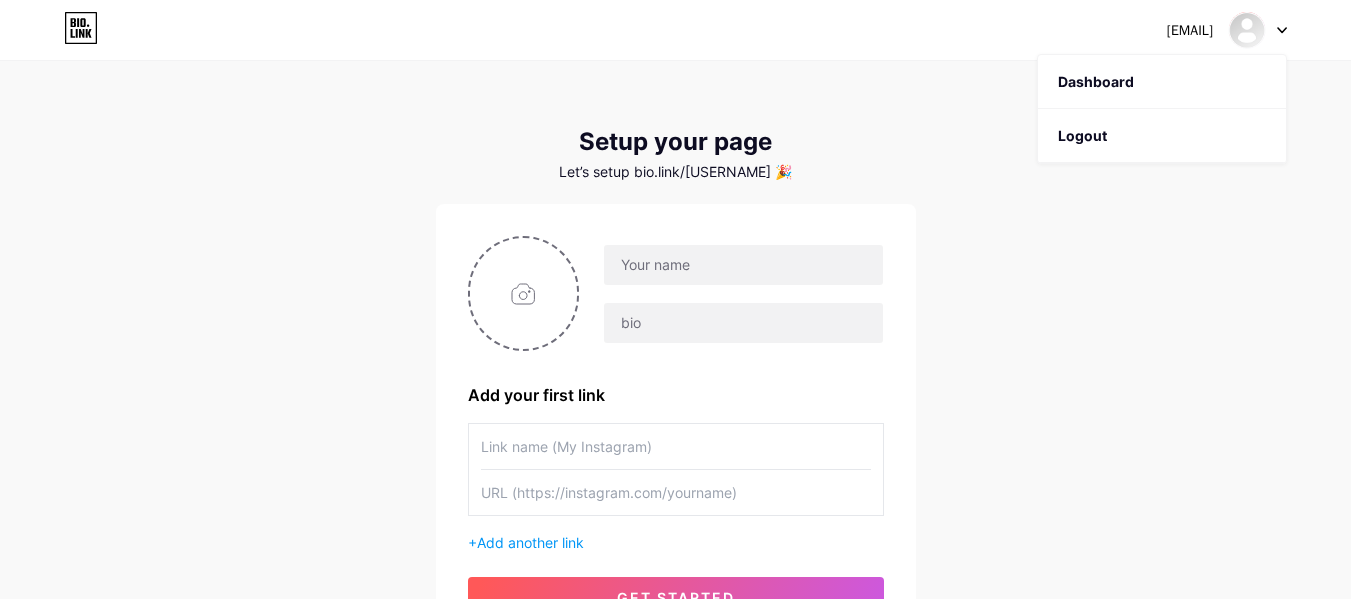 click 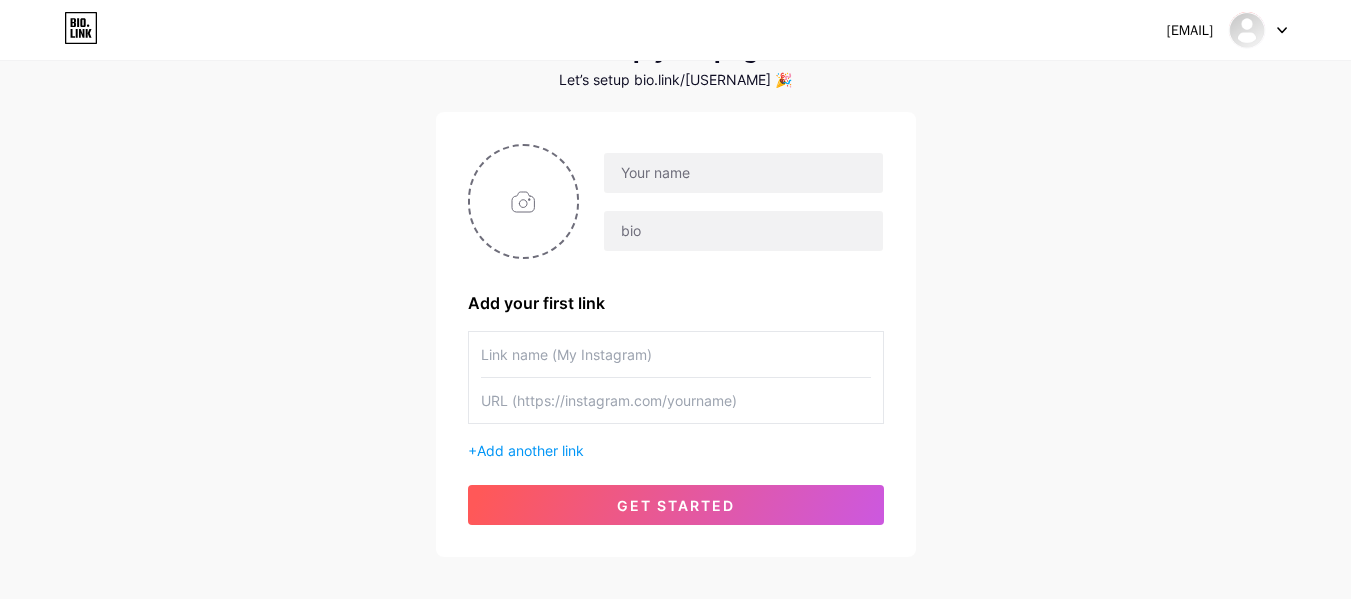 scroll, scrollTop: 0, scrollLeft: 0, axis: both 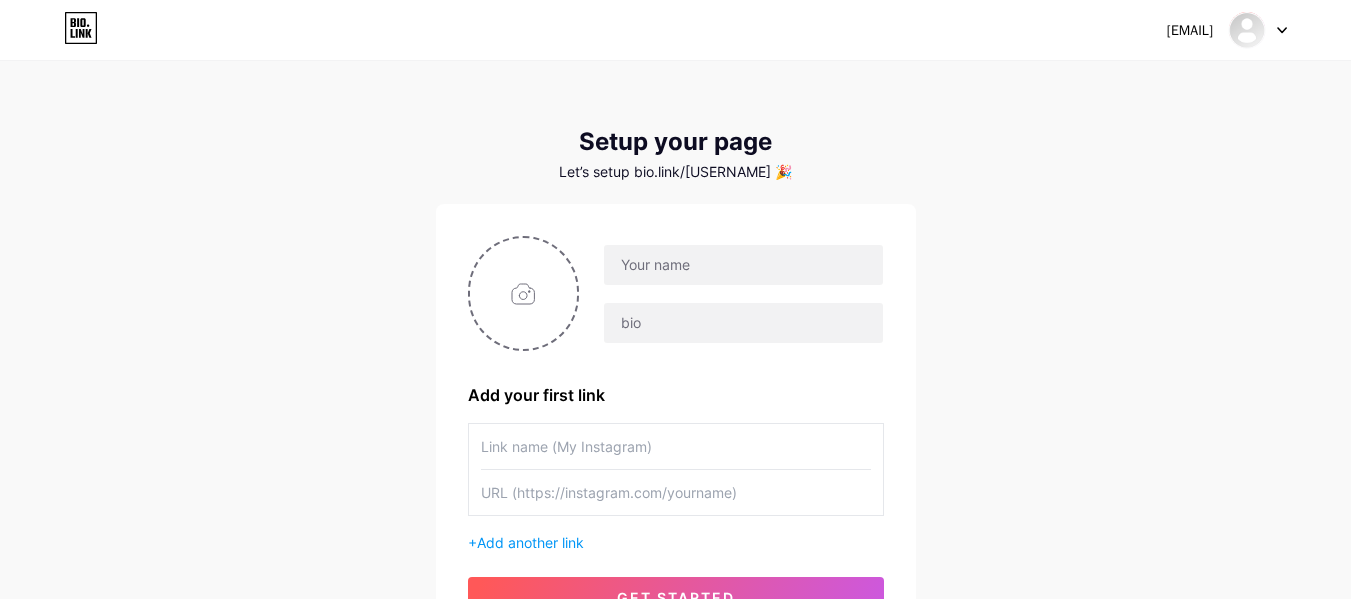 click at bounding box center (1258, 30) 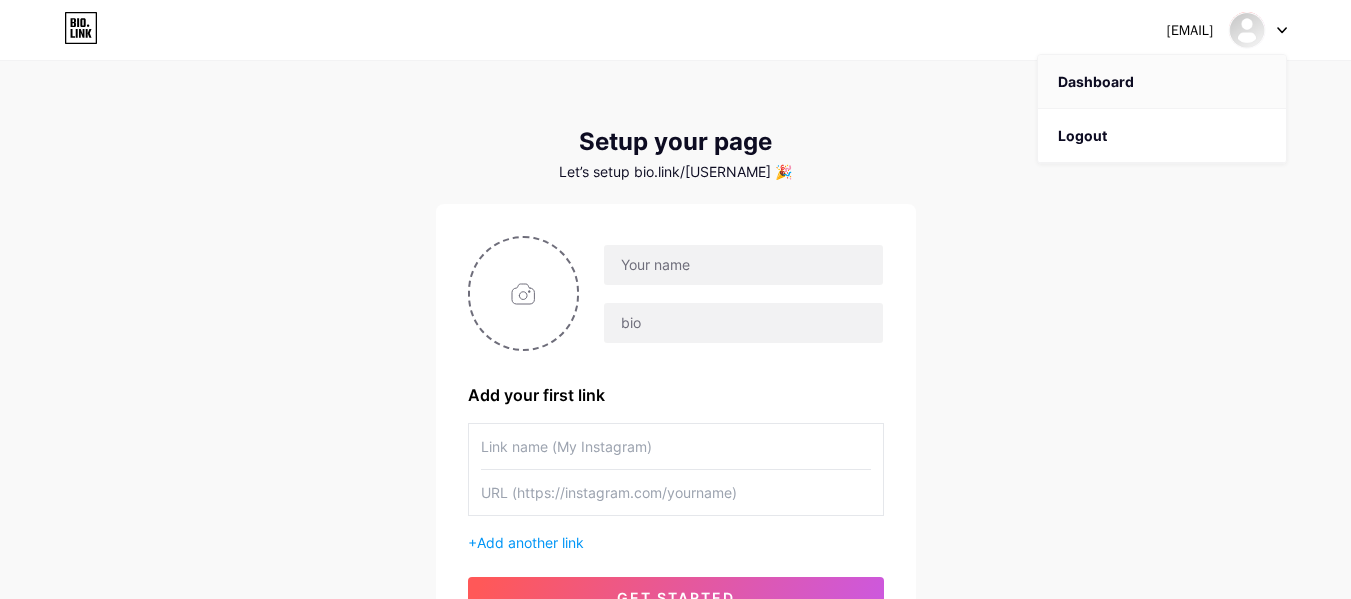 click on "Dashboard" at bounding box center (1162, 82) 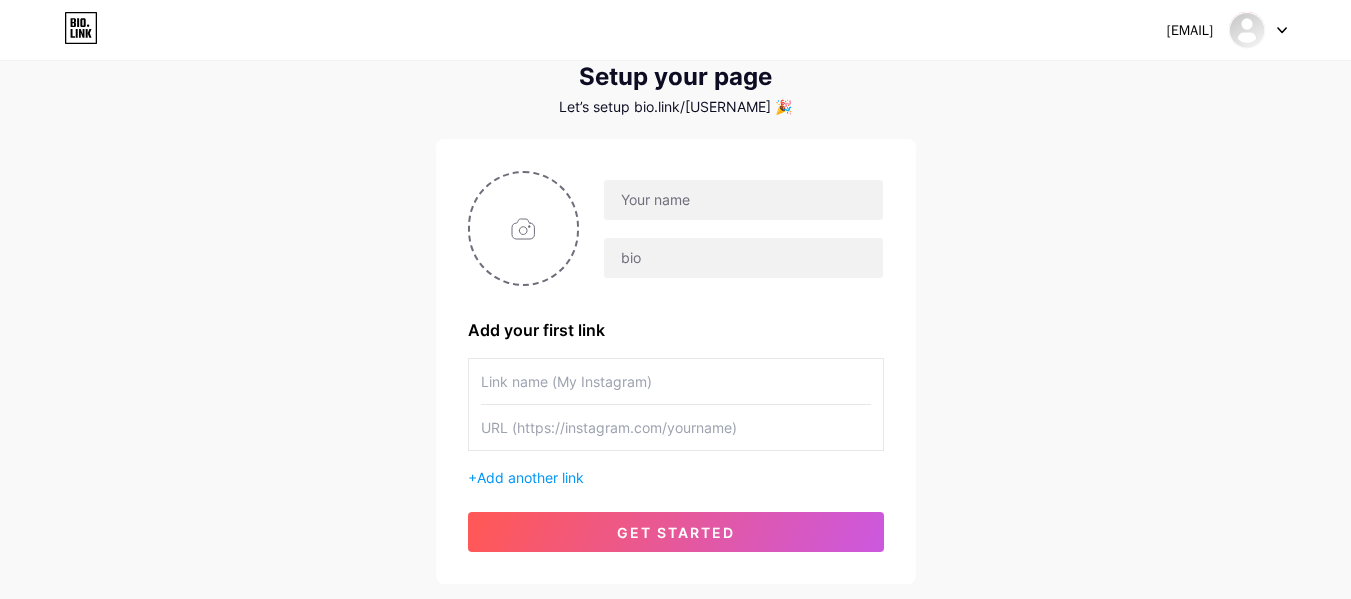 scroll, scrollTop: 194, scrollLeft: 0, axis: vertical 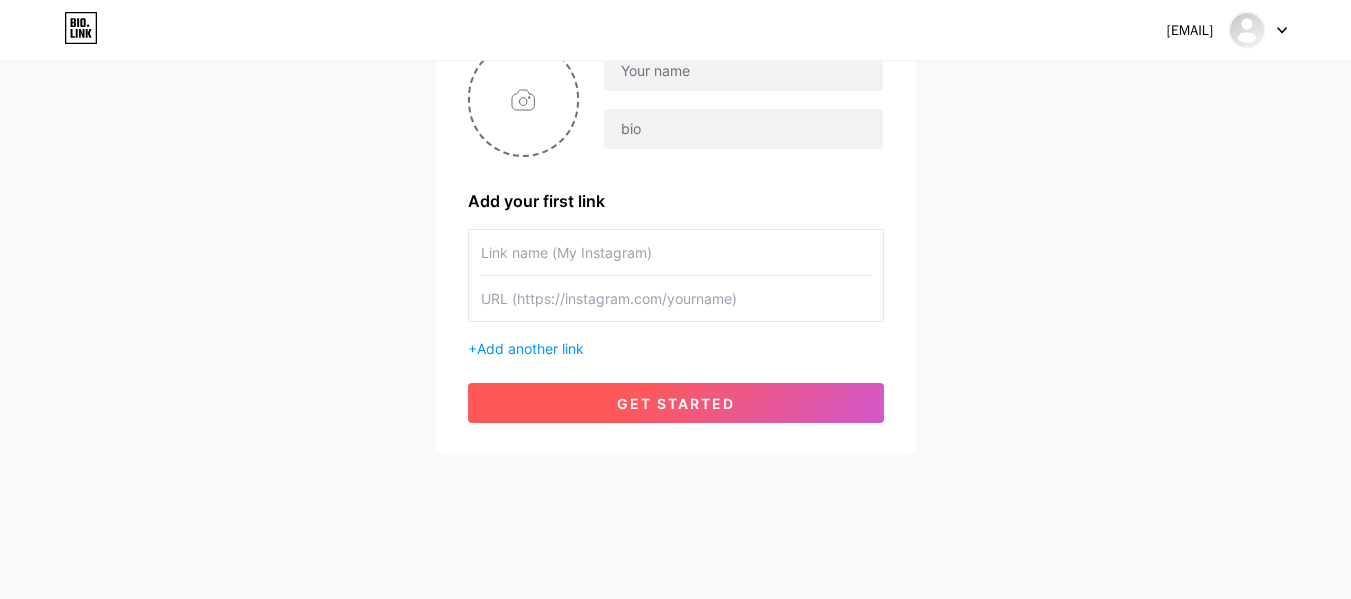 click on "get started" at bounding box center [676, 403] 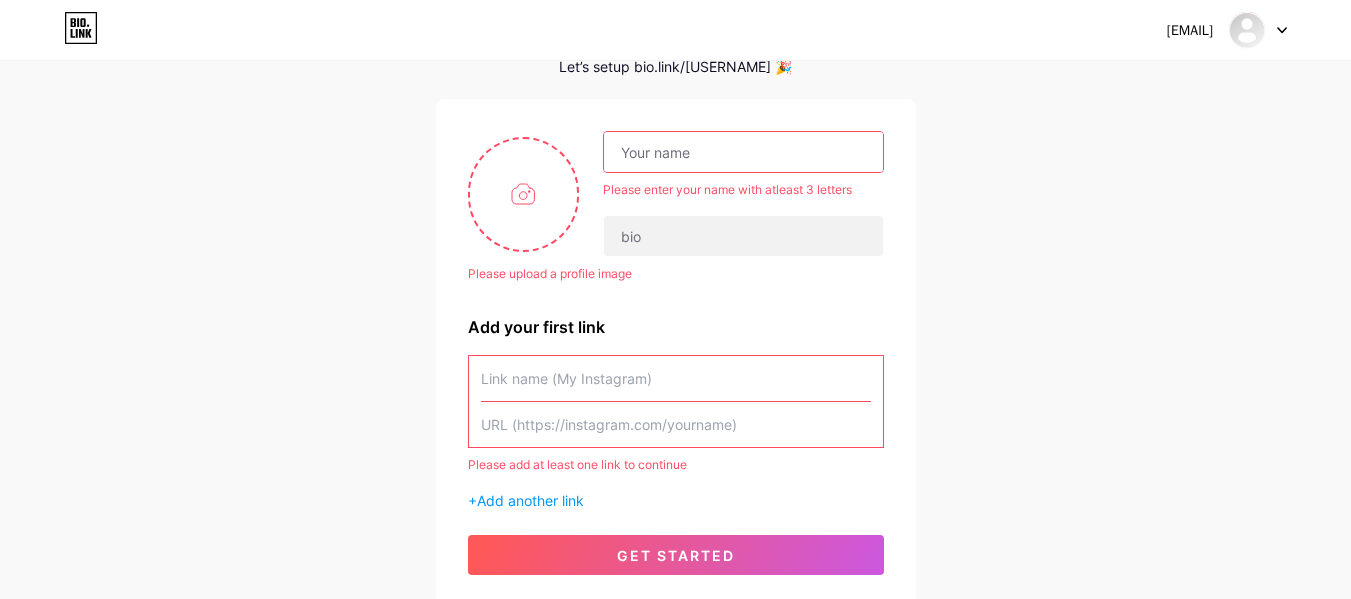 scroll, scrollTop: 0, scrollLeft: 0, axis: both 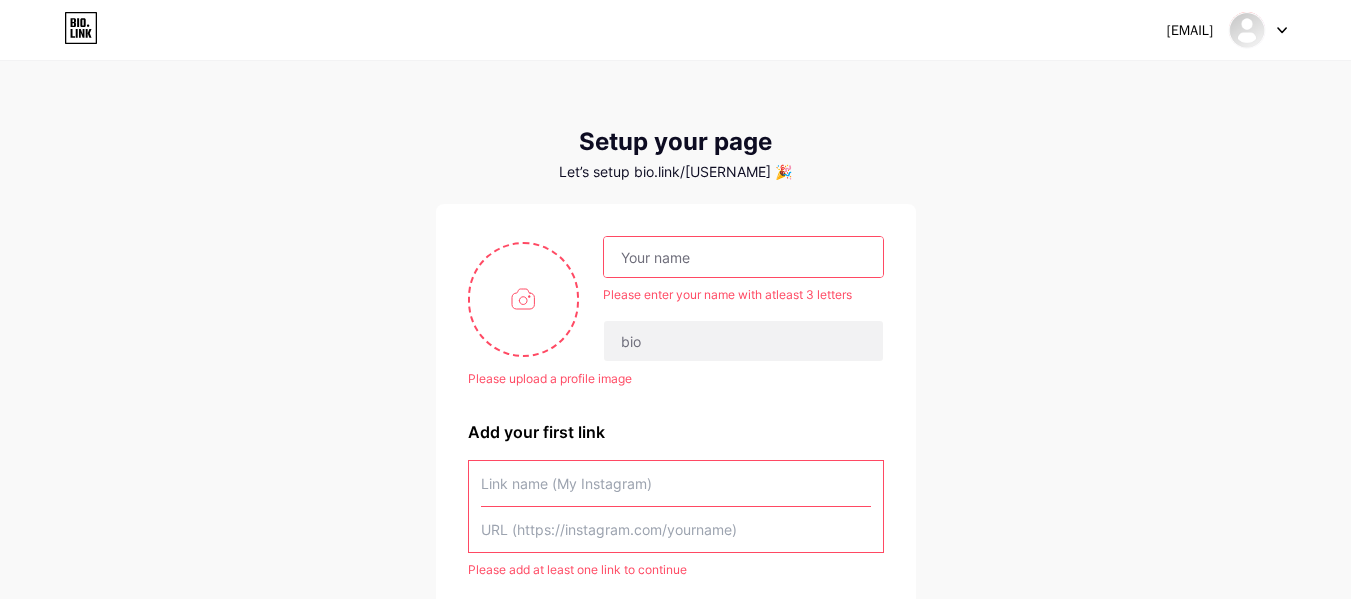 click at bounding box center [1258, 30] 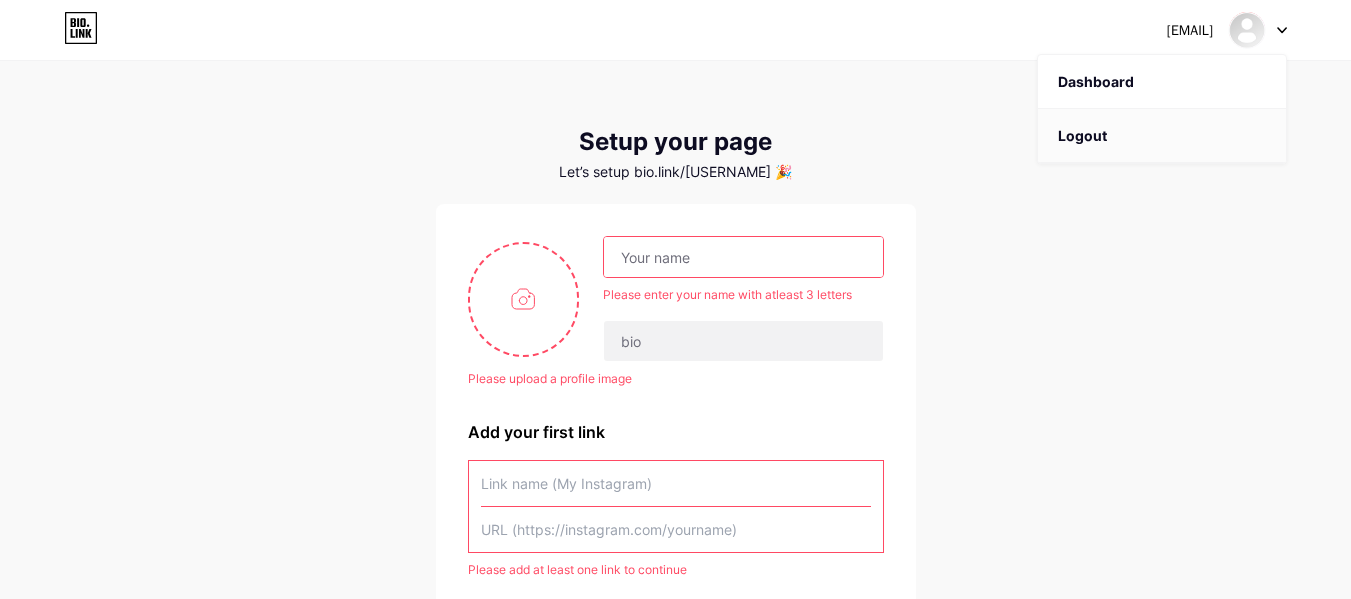 click on "Logout" at bounding box center (1162, 136) 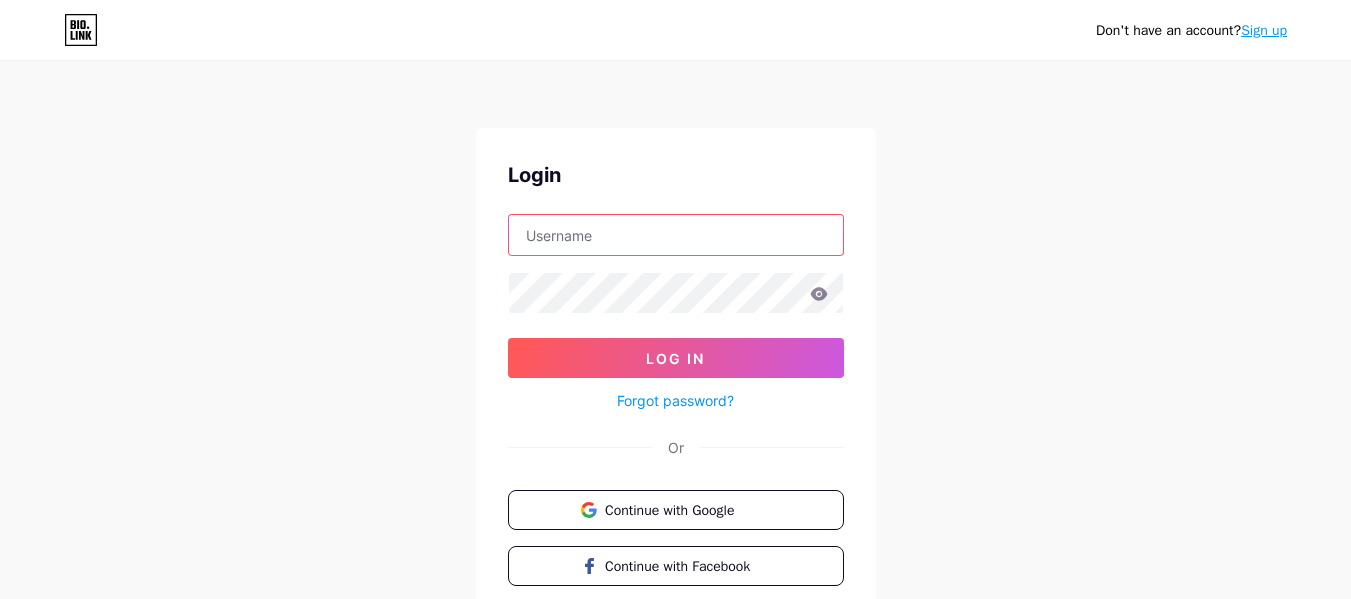 type on "sahasaikat782+biolink@gmail.com" 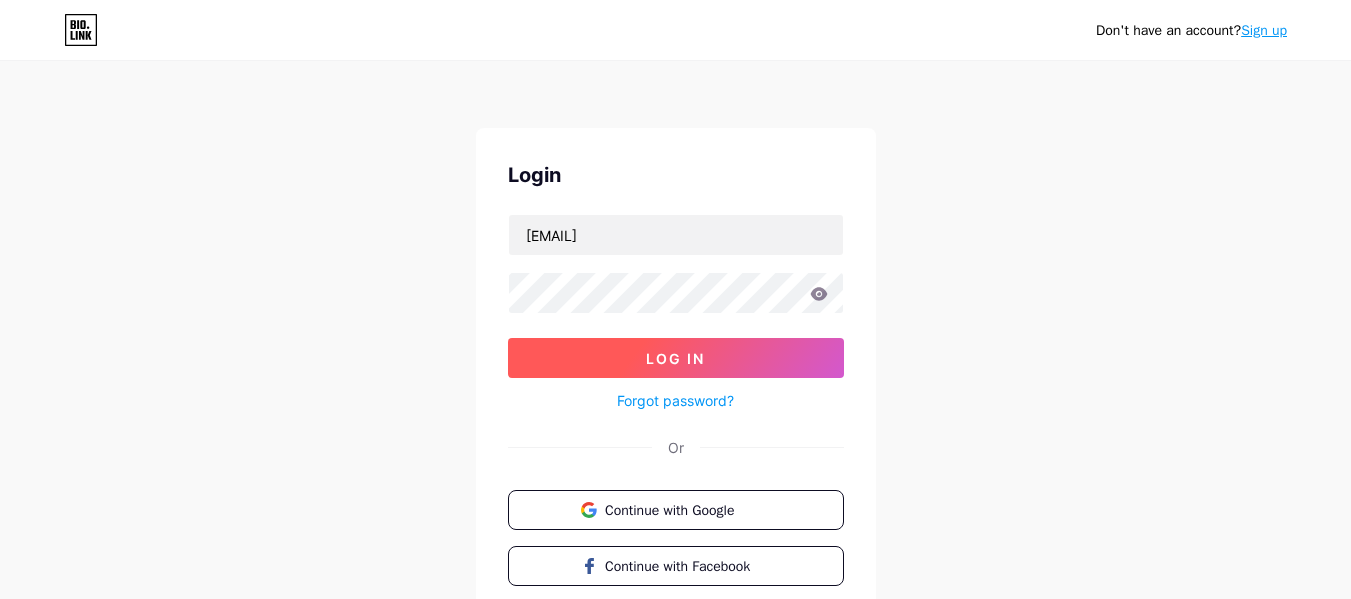 click on "Log In" at bounding box center [676, 358] 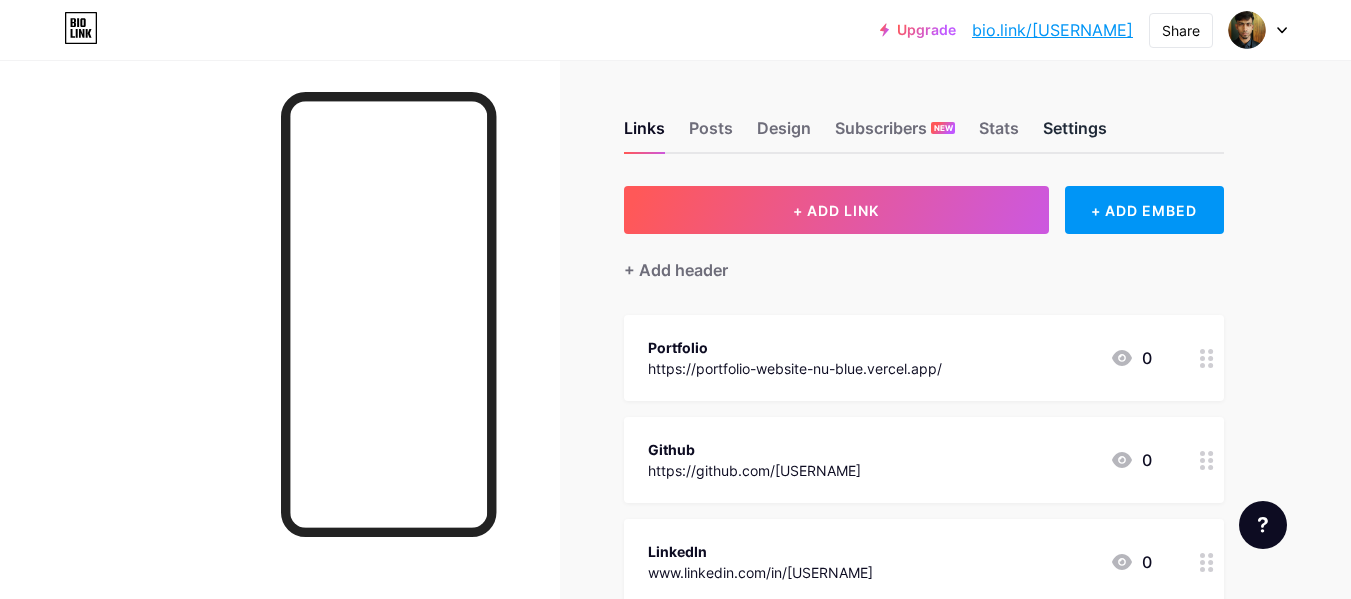 click on "Settings" at bounding box center [1075, 134] 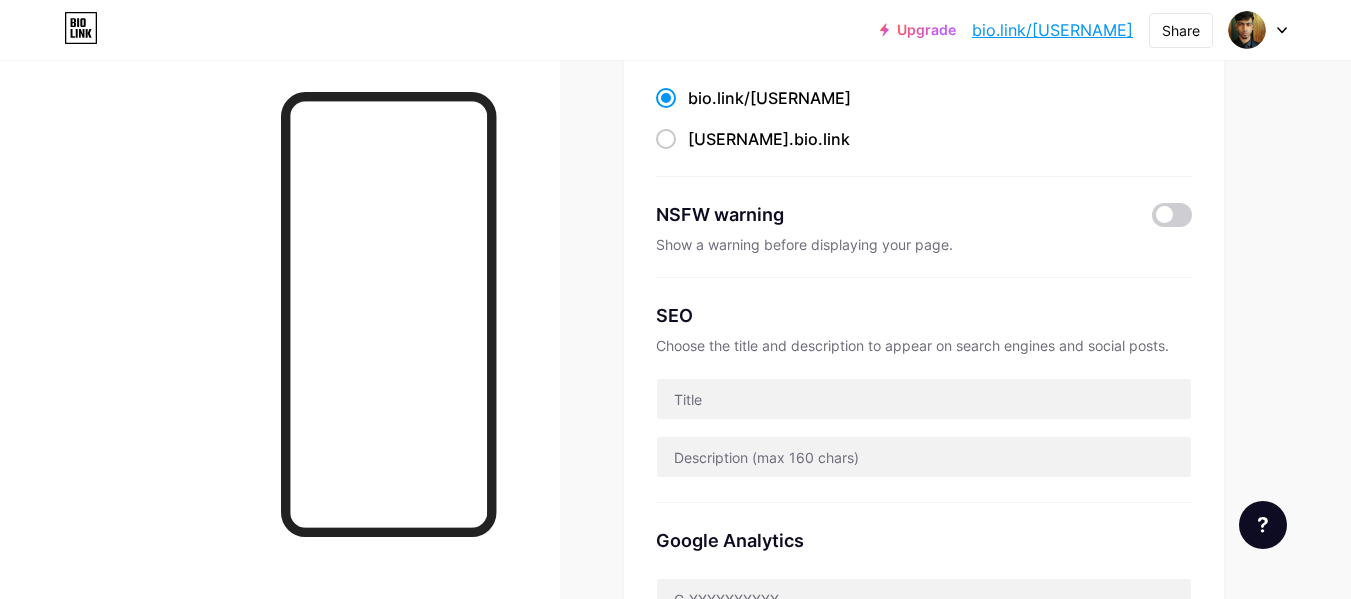 scroll, scrollTop: 0, scrollLeft: 0, axis: both 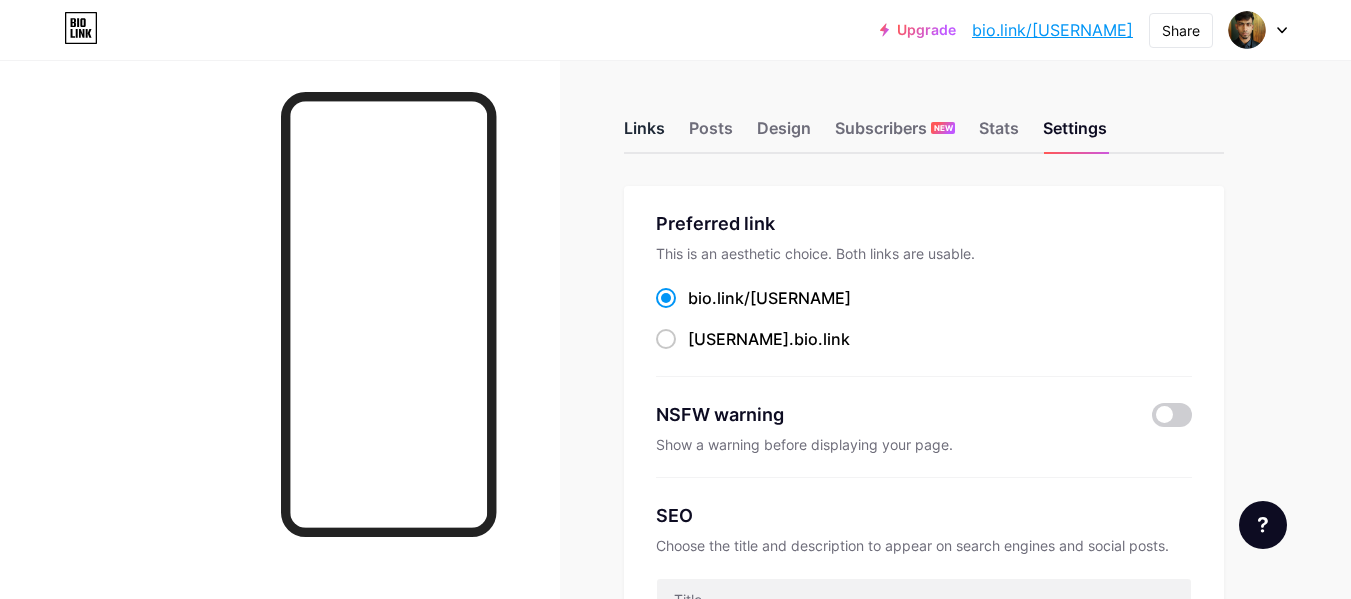 click on "Links" at bounding box center [644, 134] 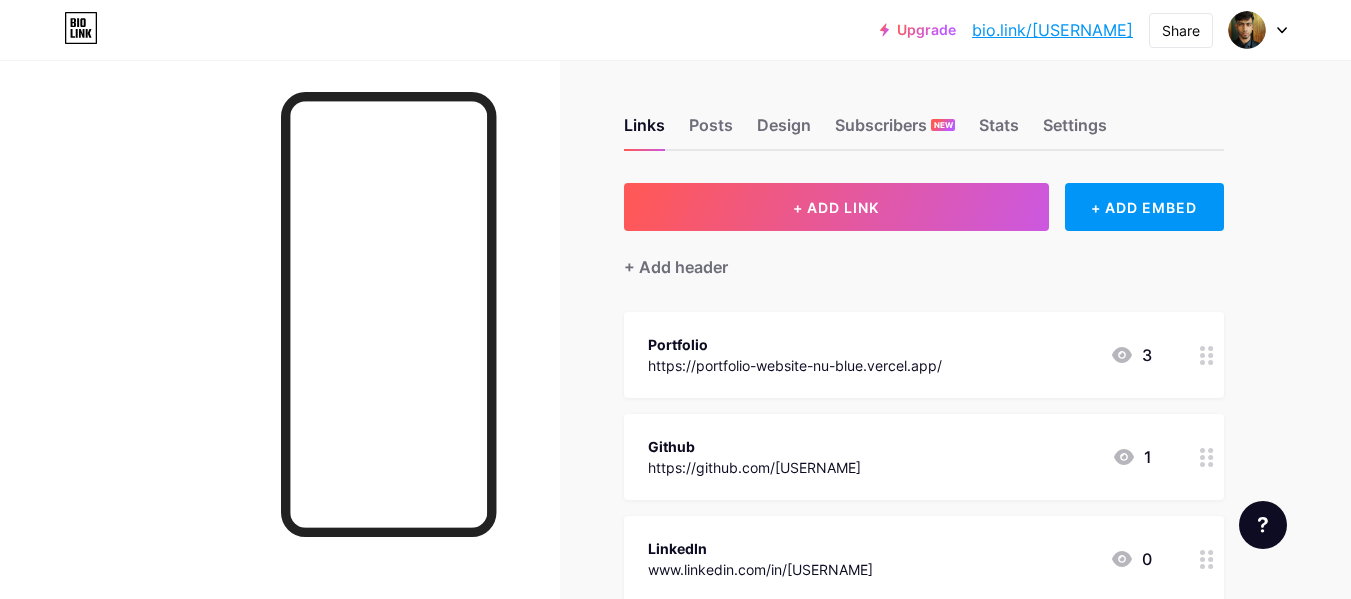 scroll, scrollTop: 0, scrollLeft: 0, axis: both 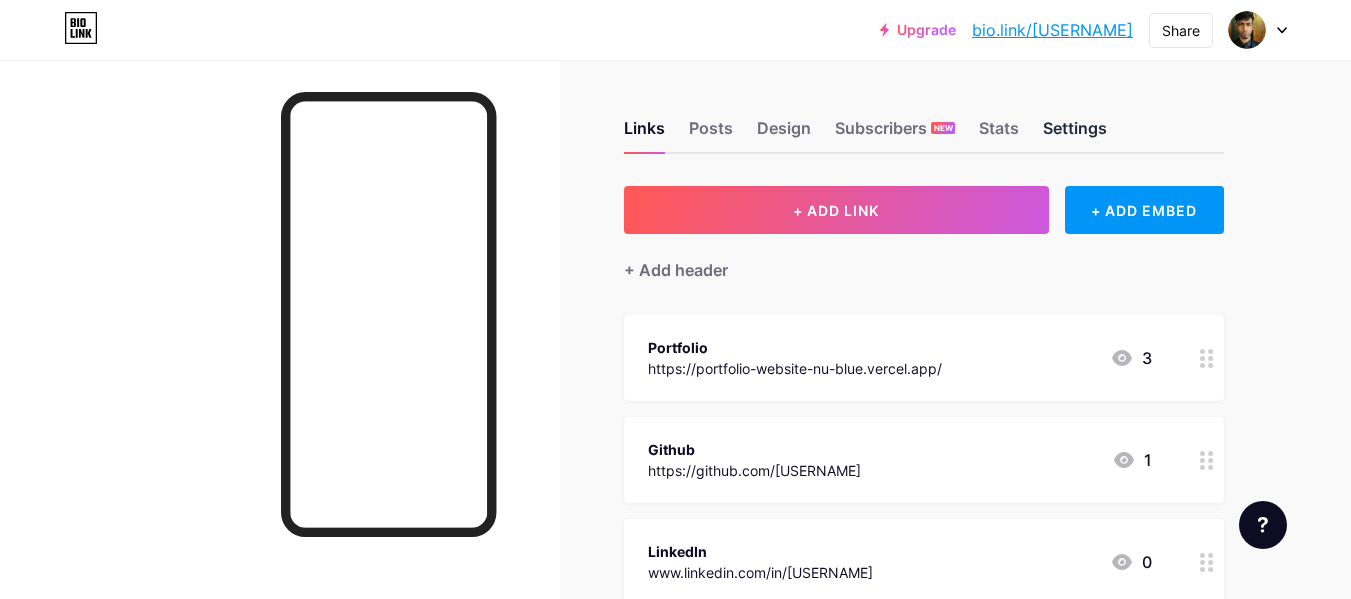 click on "Settings" at bounding box center (1075, 134) 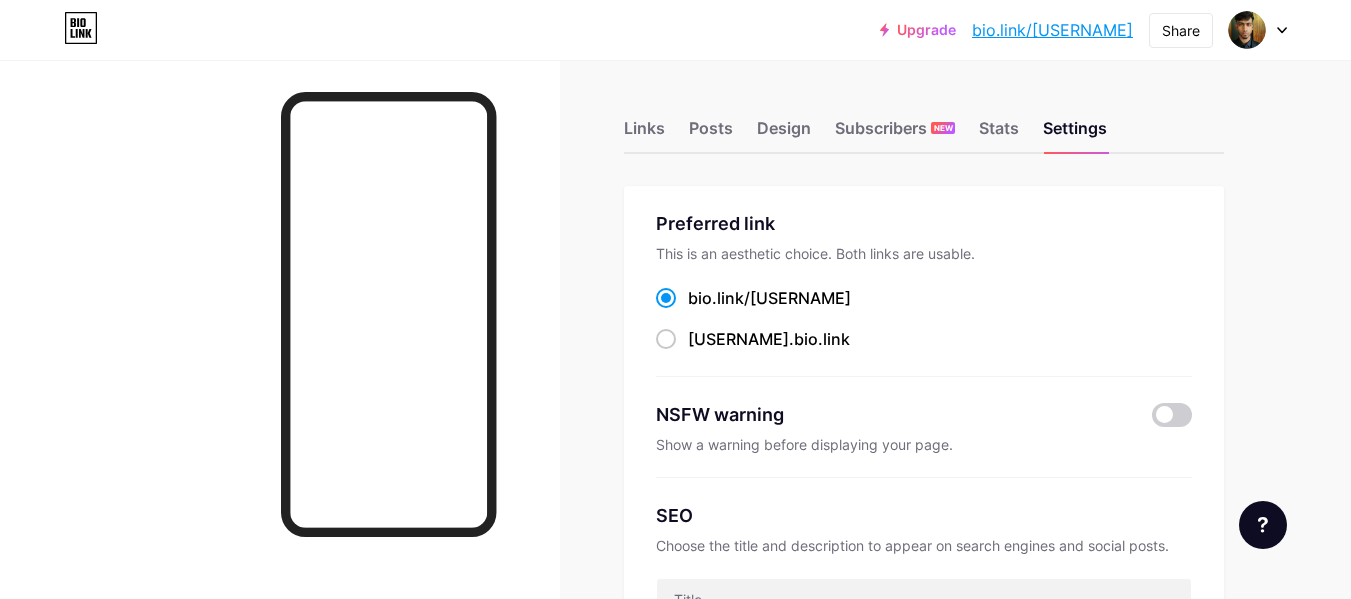 click at bounding box center [1258, 30] 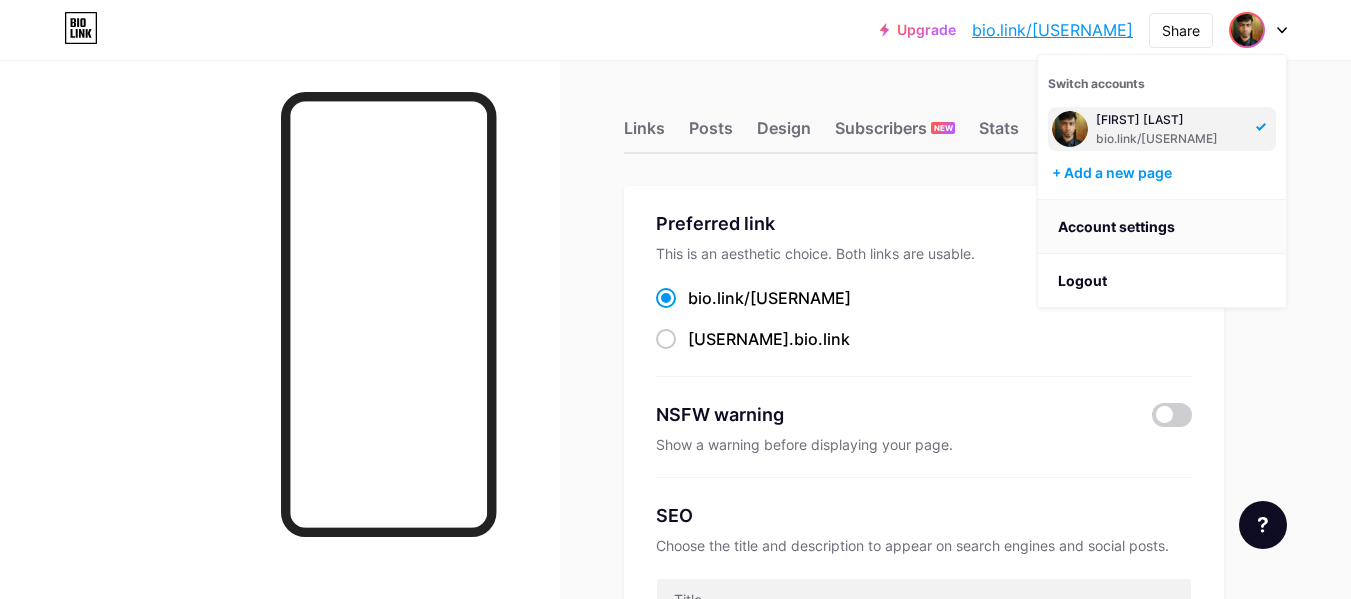 click on "Account settings" at bounding box center [1162, 227] 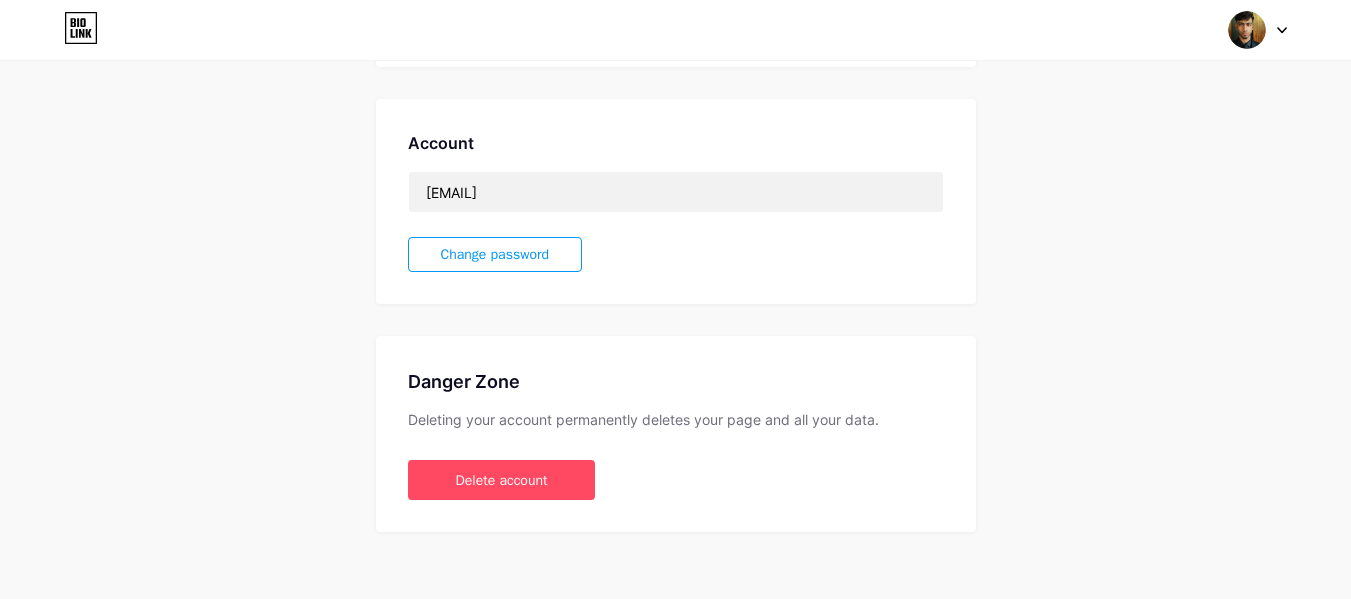 scroll, scrollTop: 516, scrollLeft: 0, axis: vertical 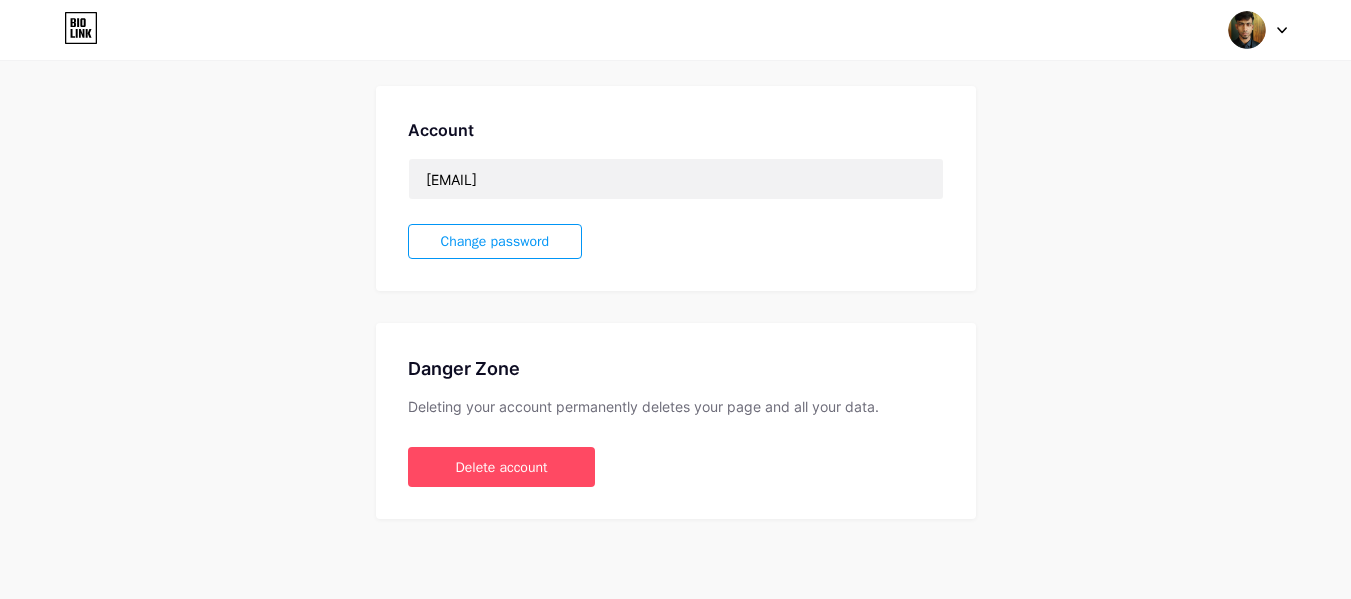 click at bounding box center (1258, 30) 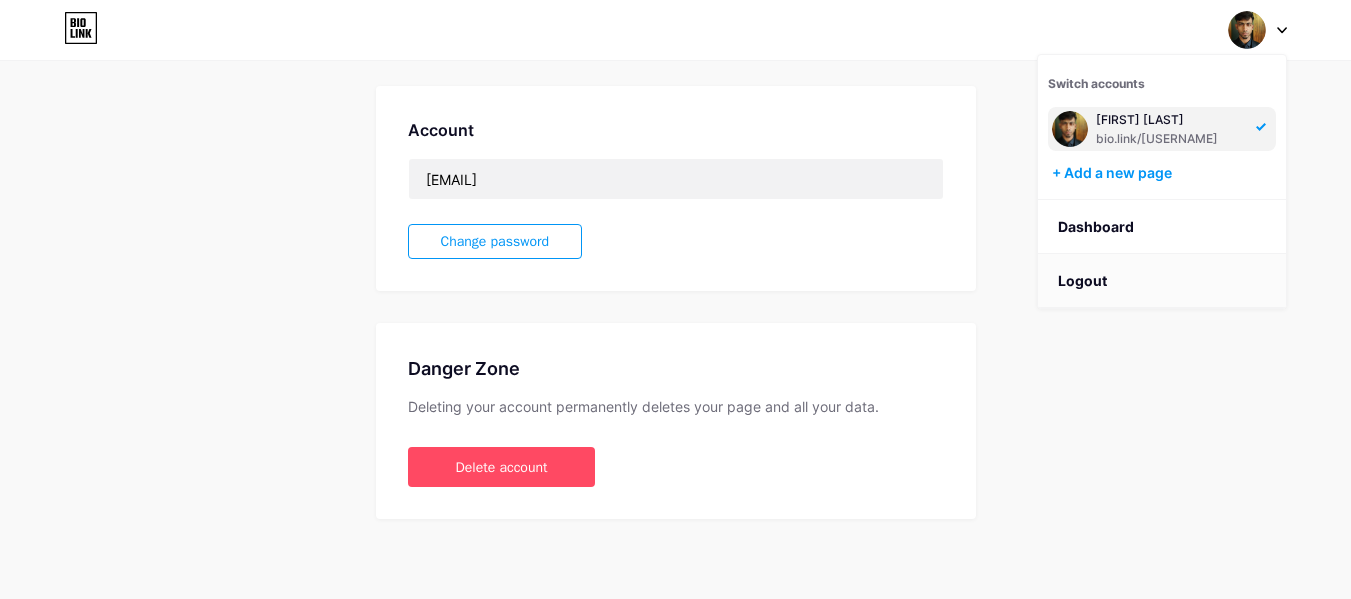 click on "Logout" at bounding box center [1162, 281] 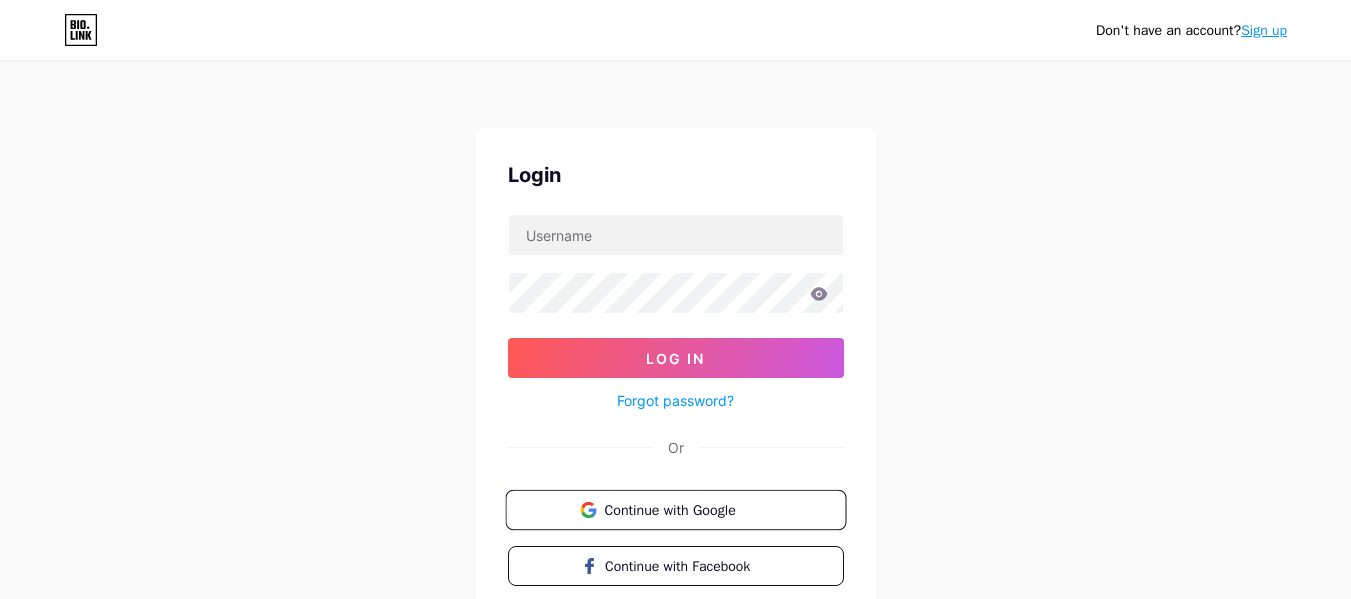 click on "Continue with Google" at bounding box center [687, 509] 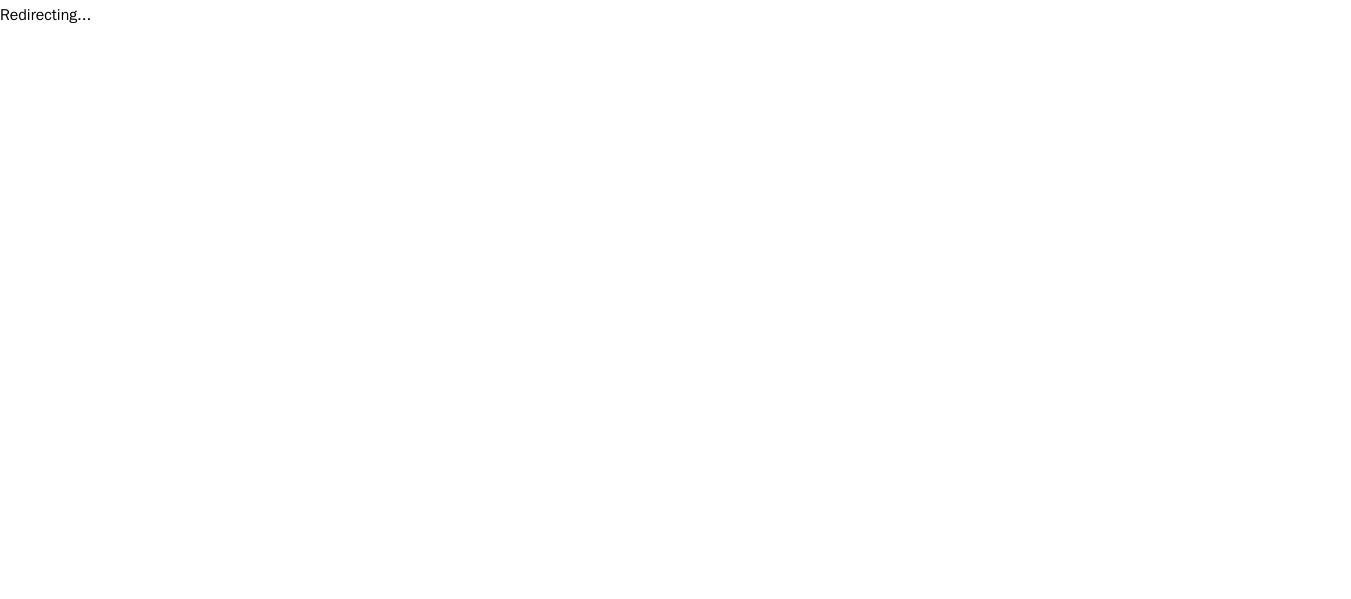scroll, scrollTop: 0, scrollLeft: 0, axis: both 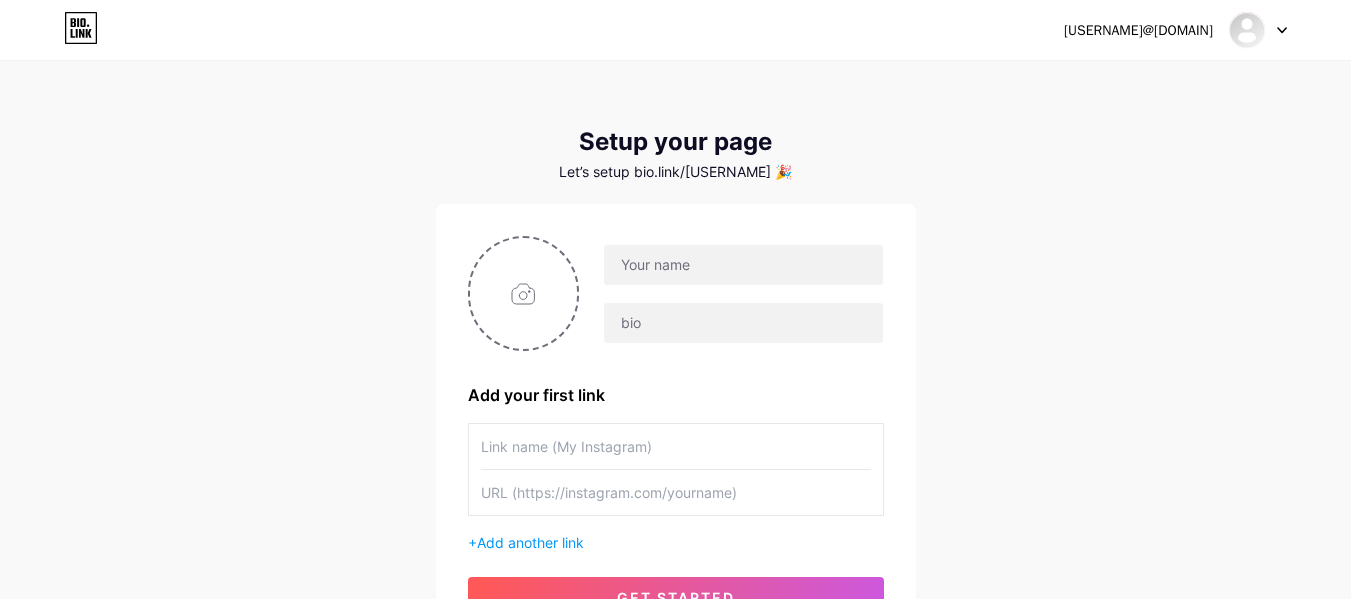 click 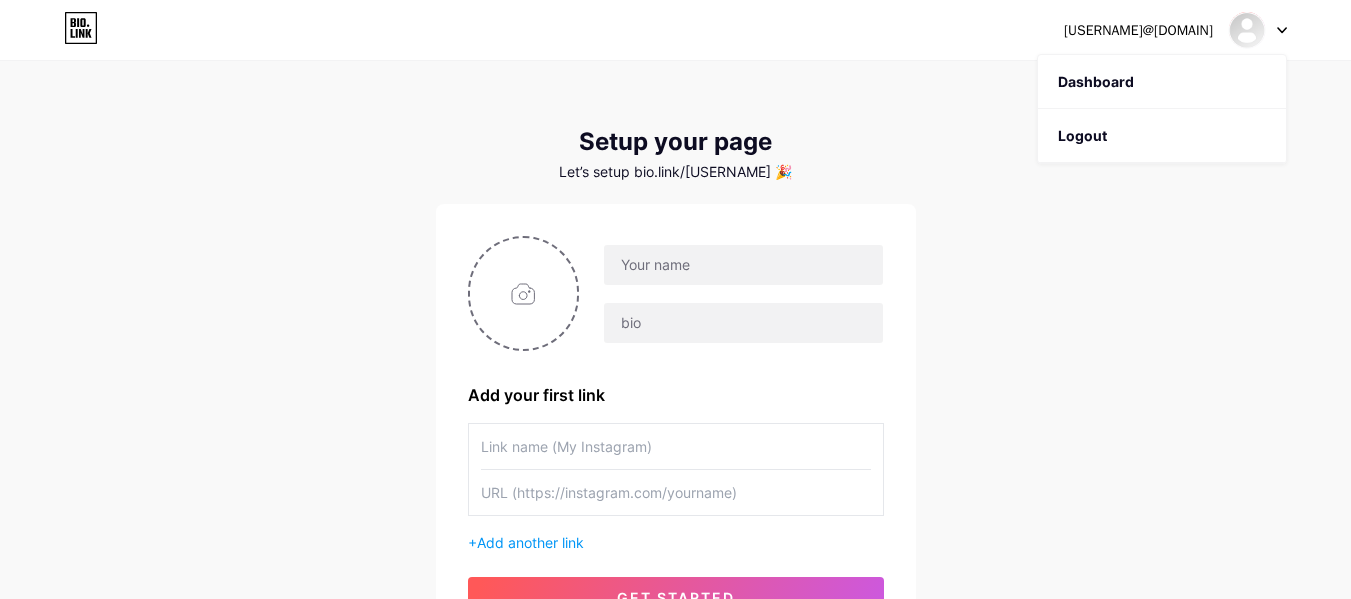 click 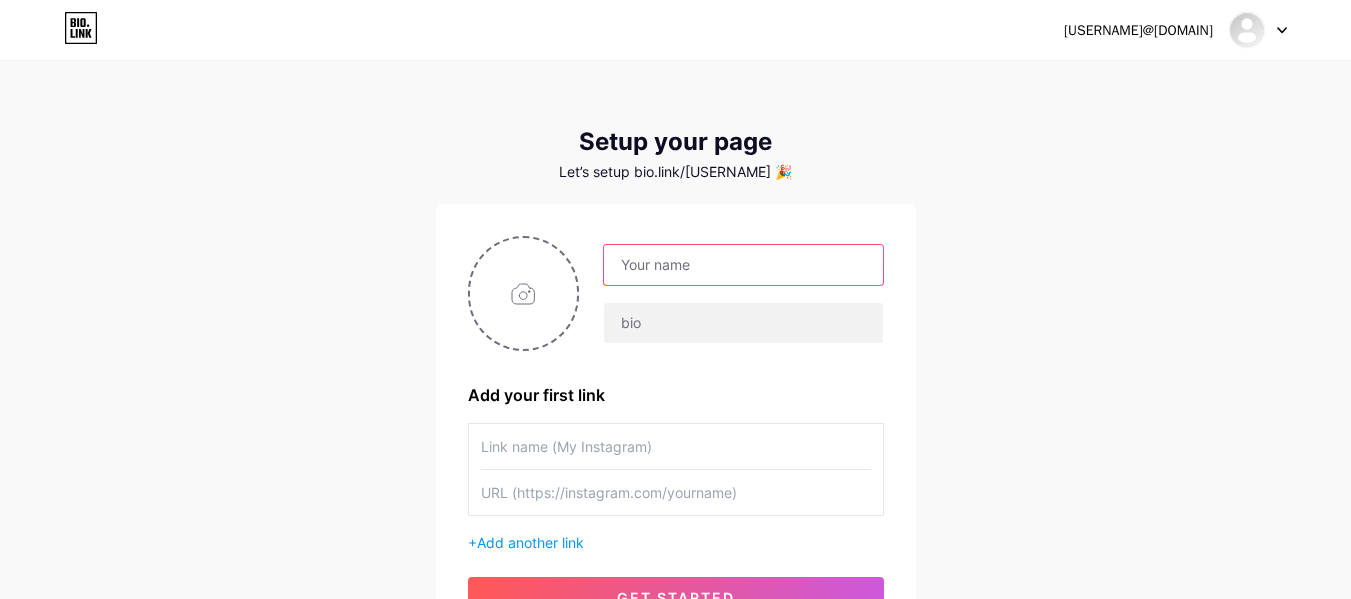click at bounding box center (743, 265) 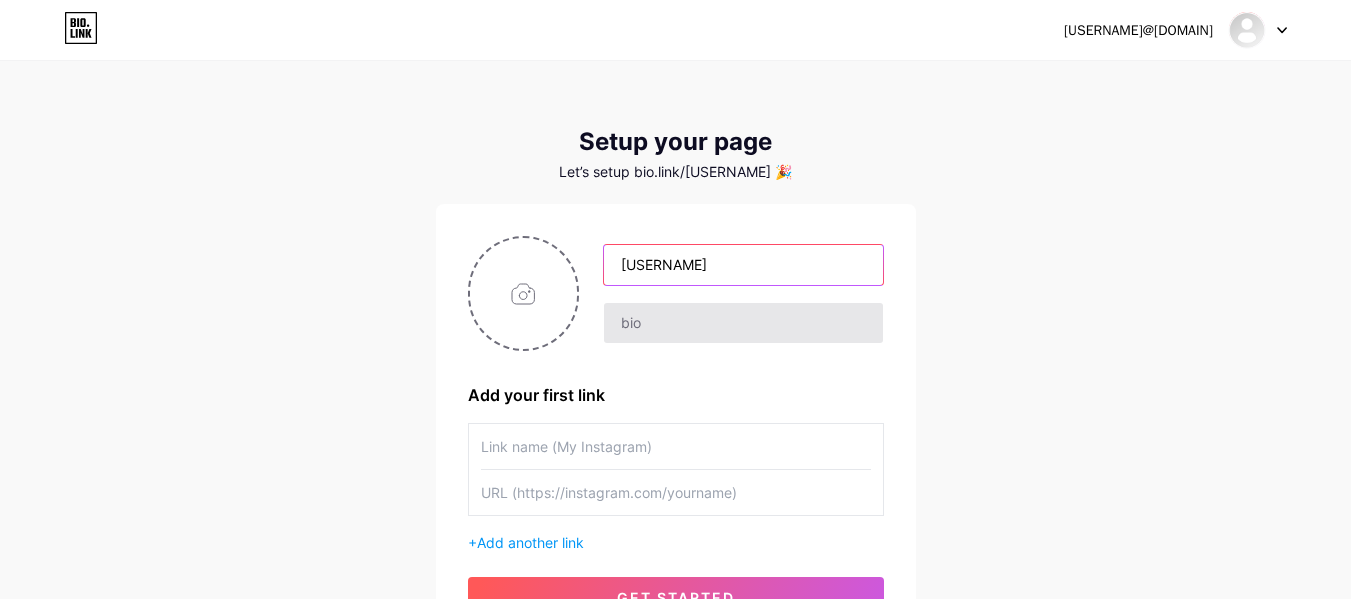 type on "[USERNAME]" 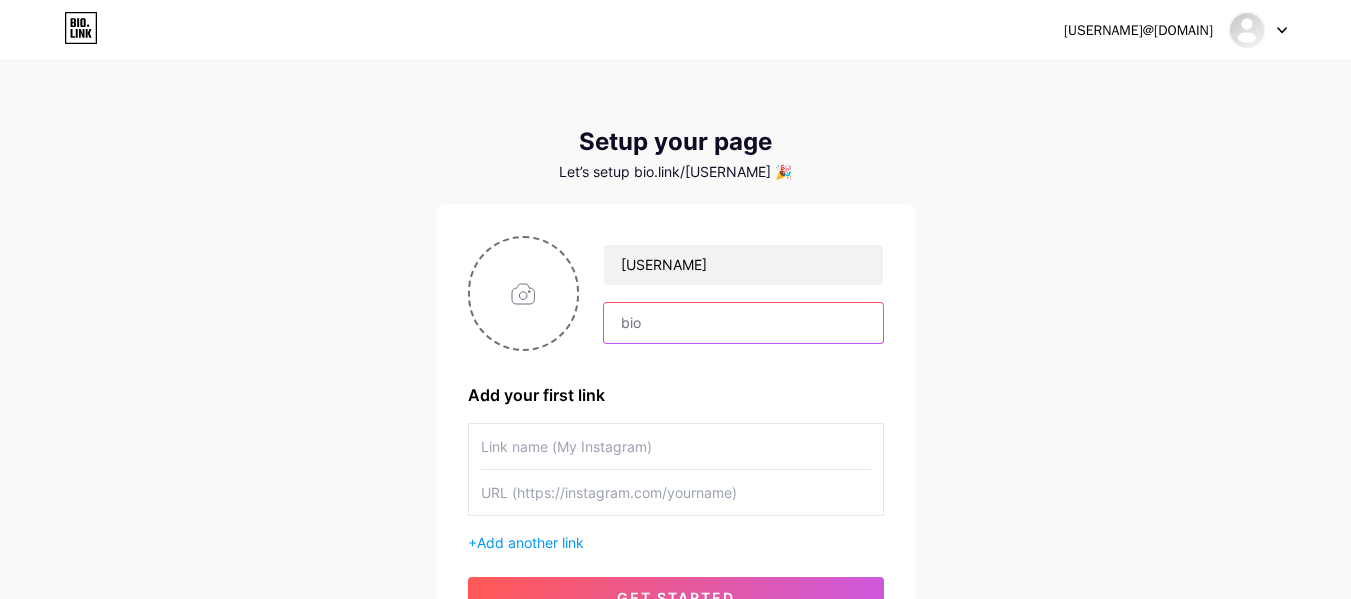 click at bounding box center [743, 323] 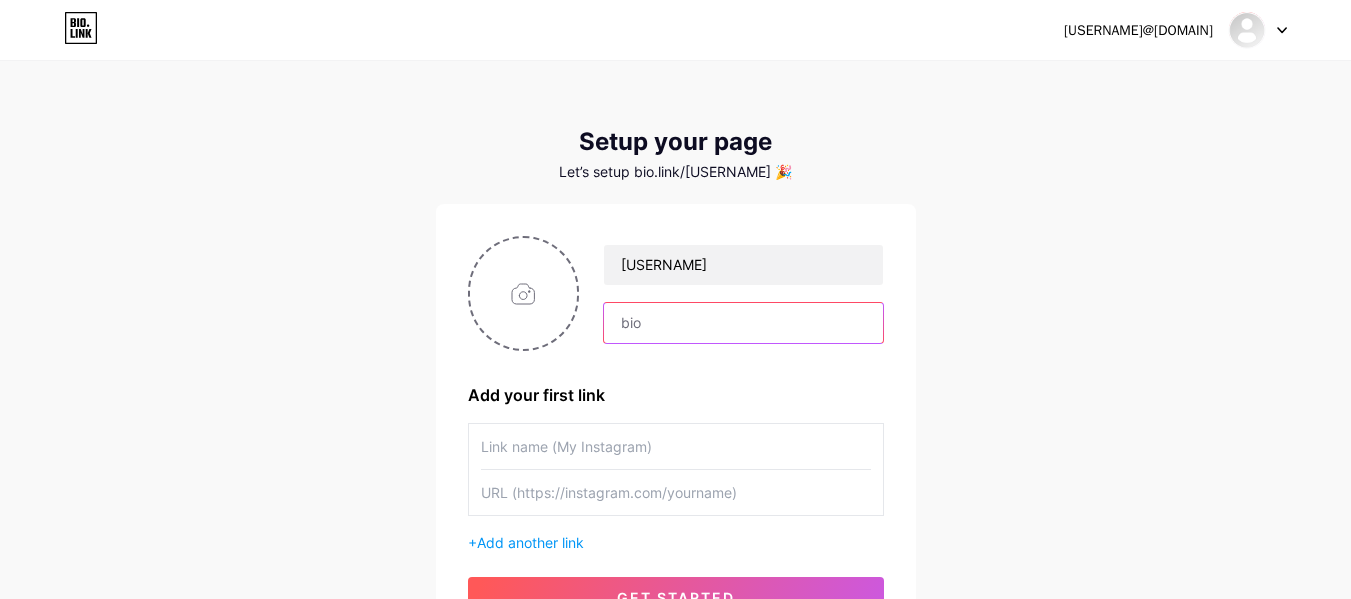 type on "Software Developer" 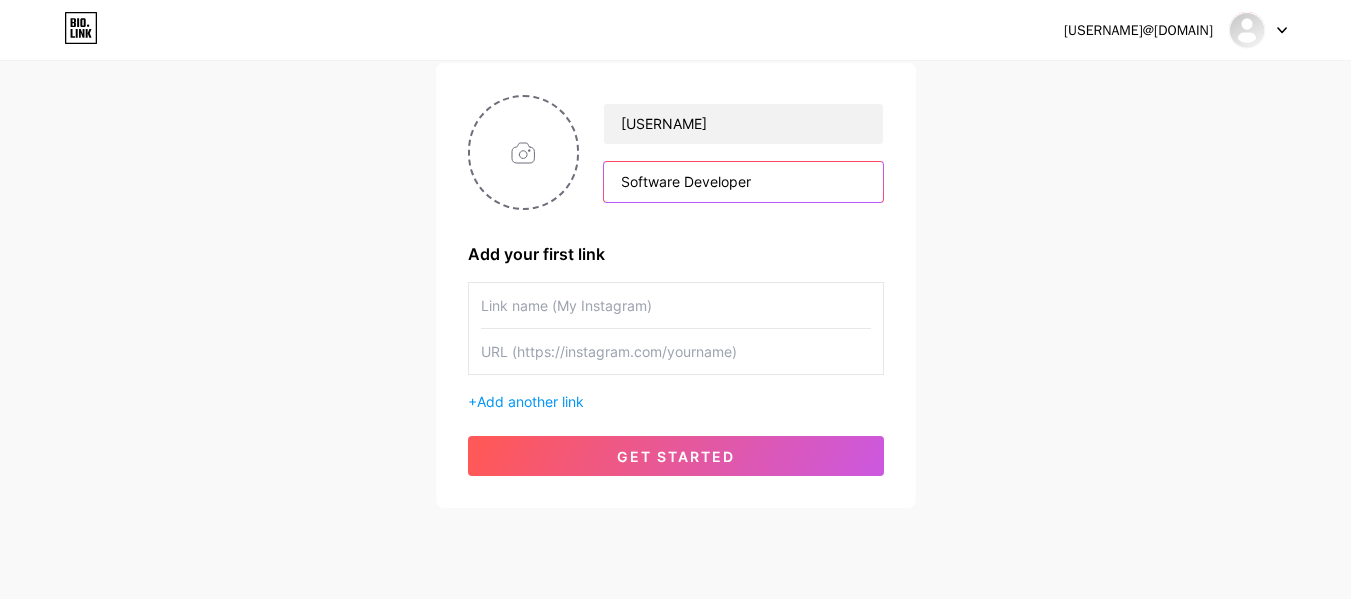 scroll, scrollTop: 194, scrollLeft: 0, axis: vertical 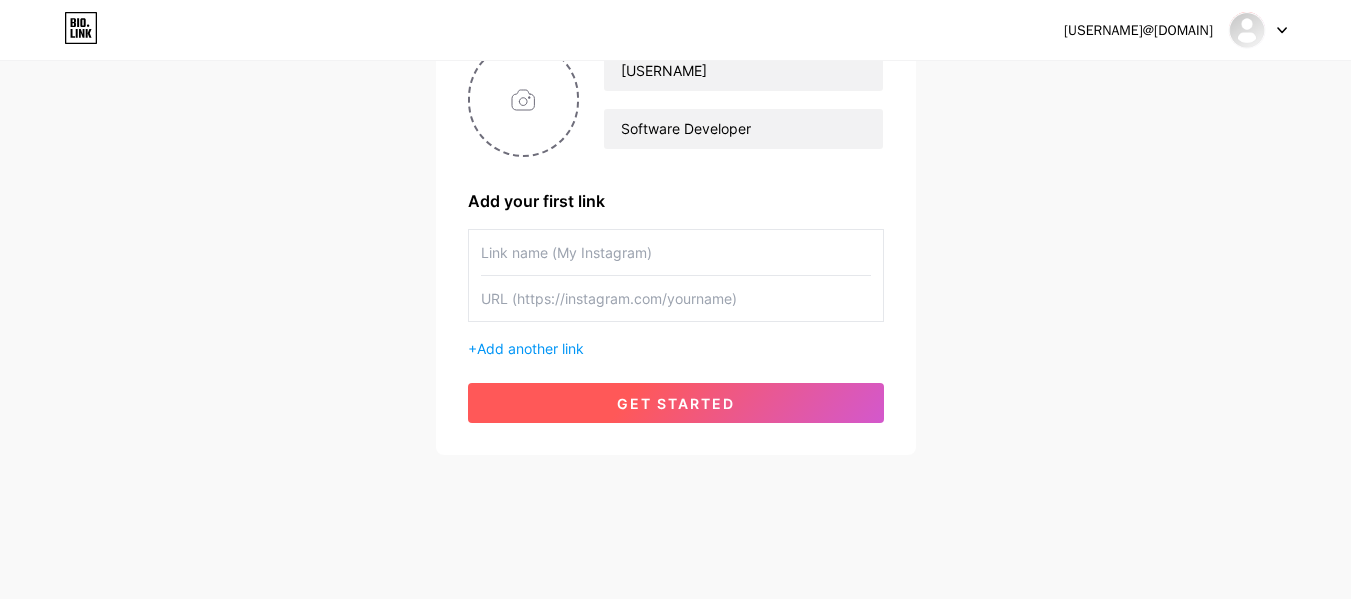 click on "get started" at bounding box center [676, 403] 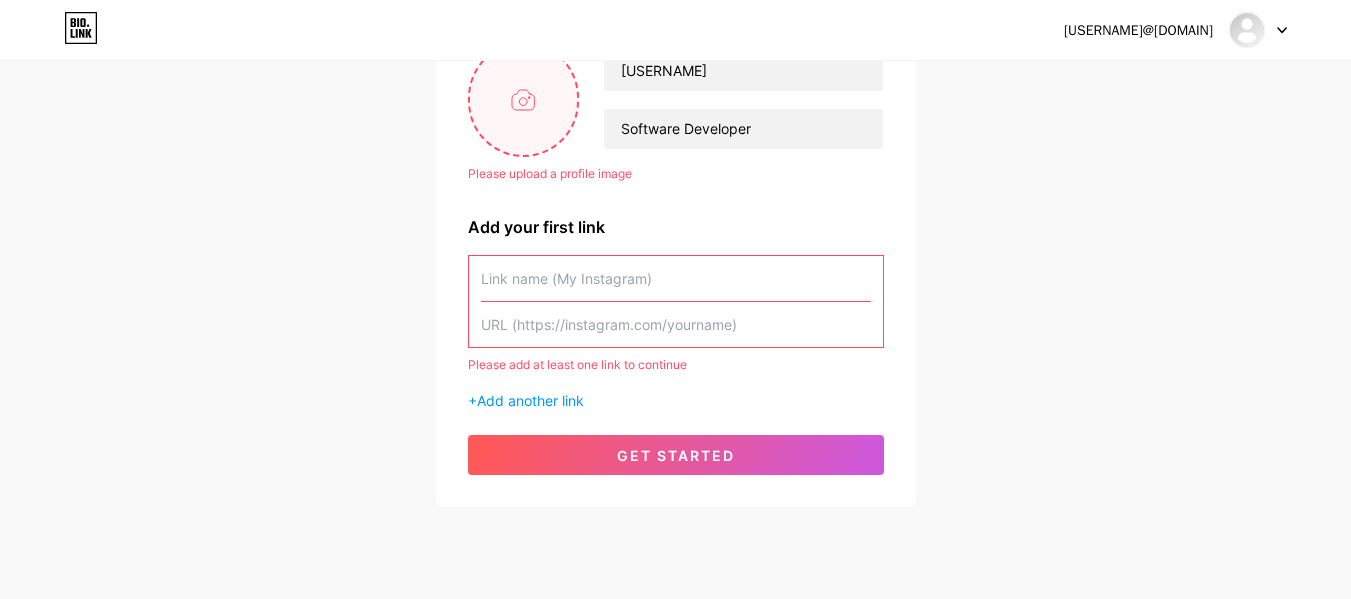 click at bounding box center [524, 99] 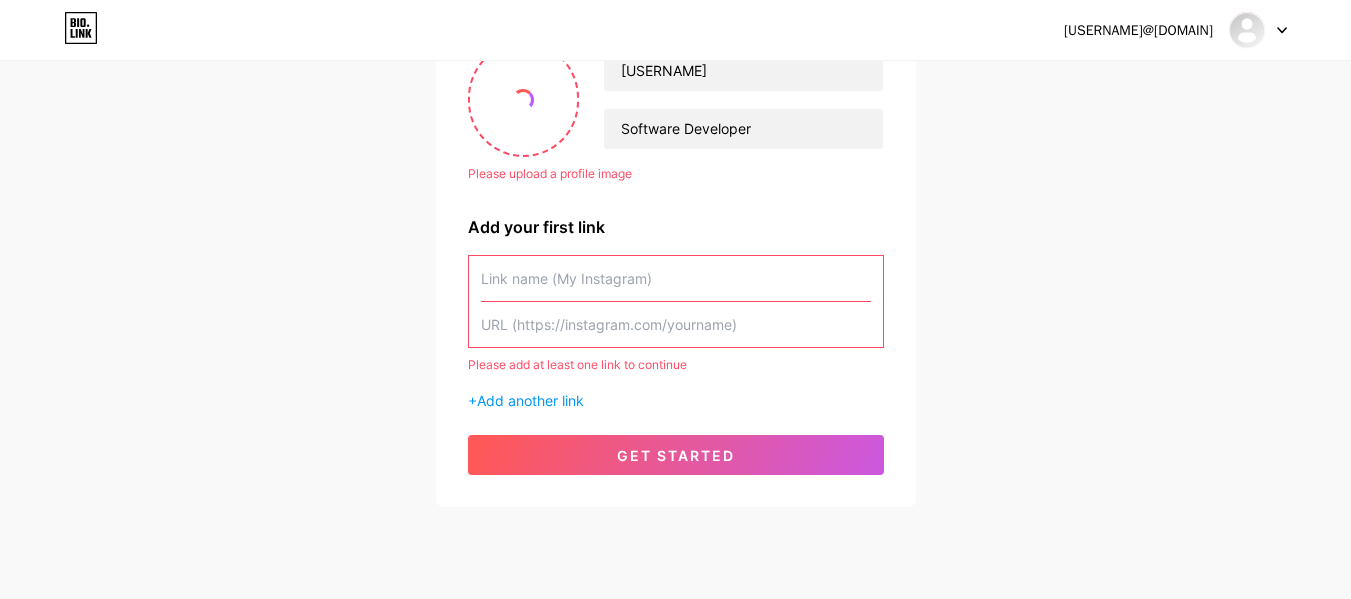 scroll, scrollTop: 94, scrollLeft: 0, axis: vertical 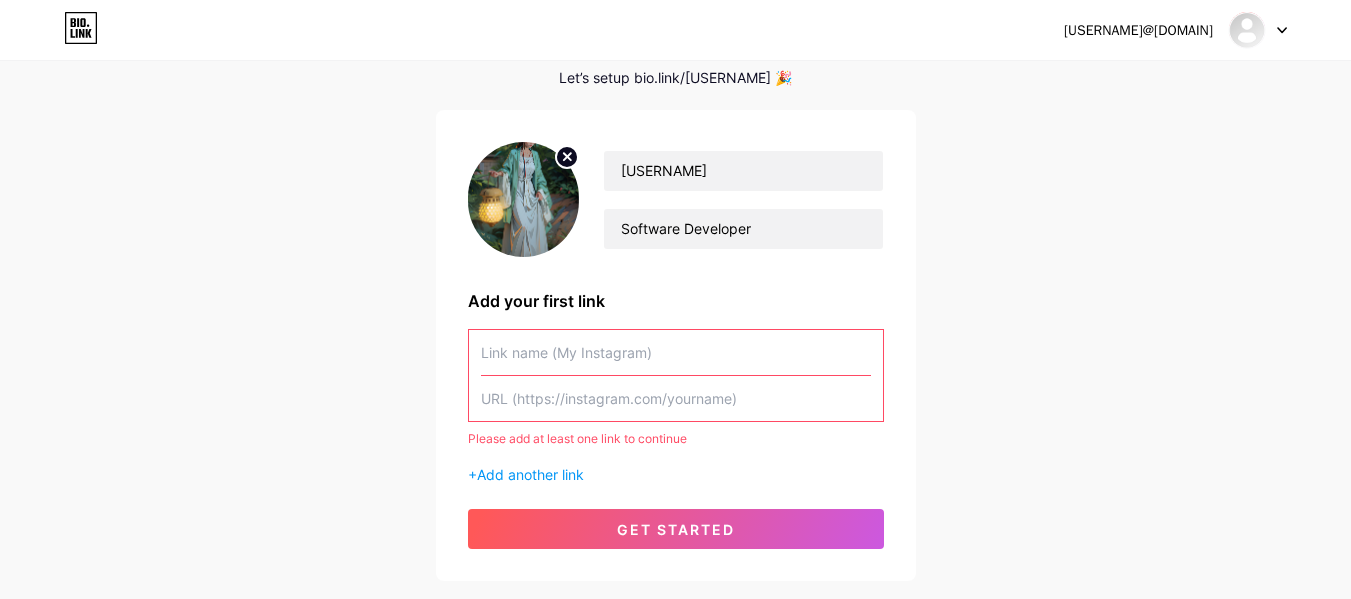 click at bounding box center (676, 352) 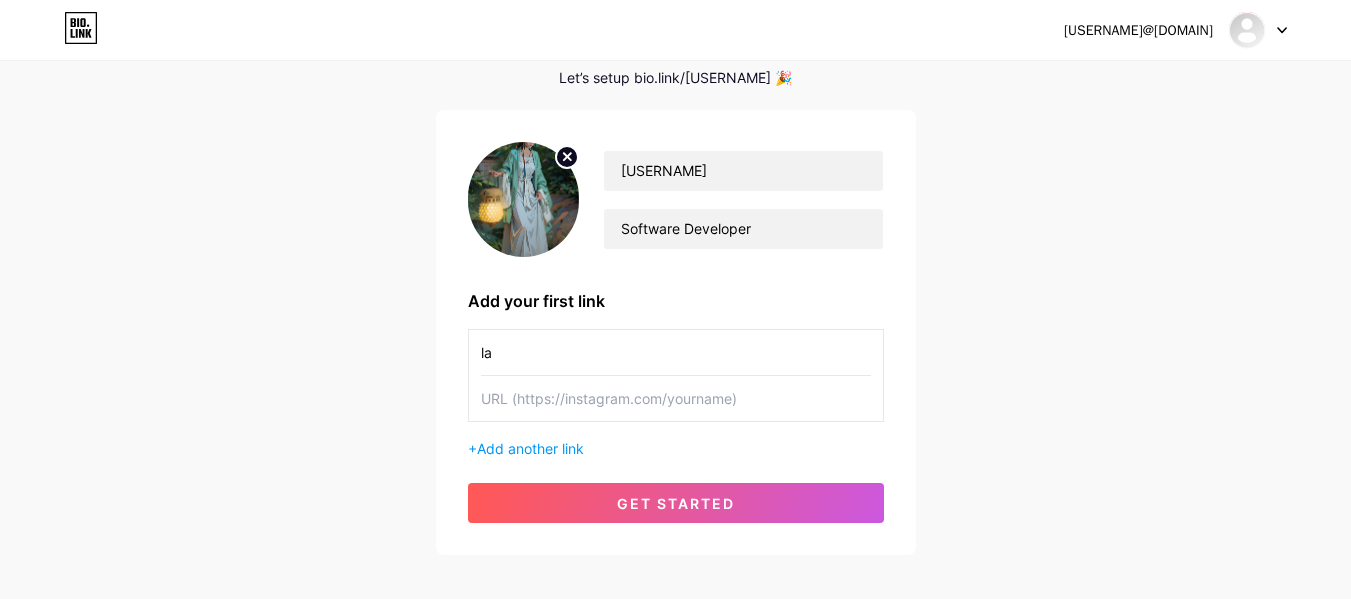 type on "l" 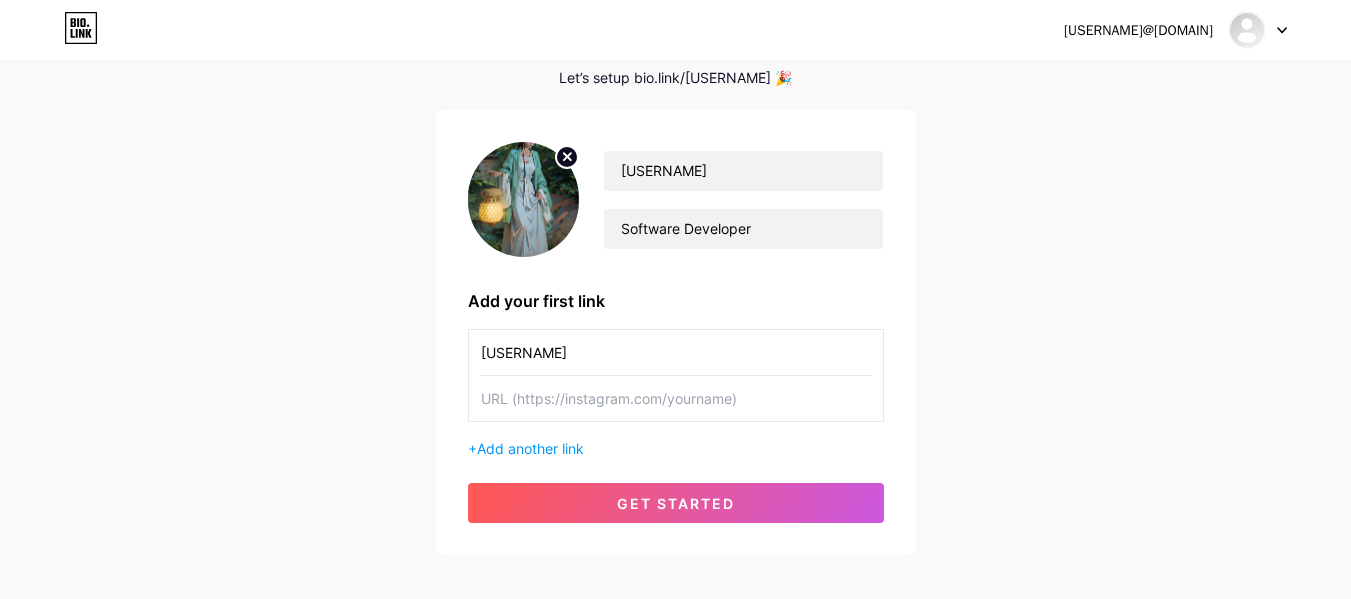 type on "[USERNAME]" 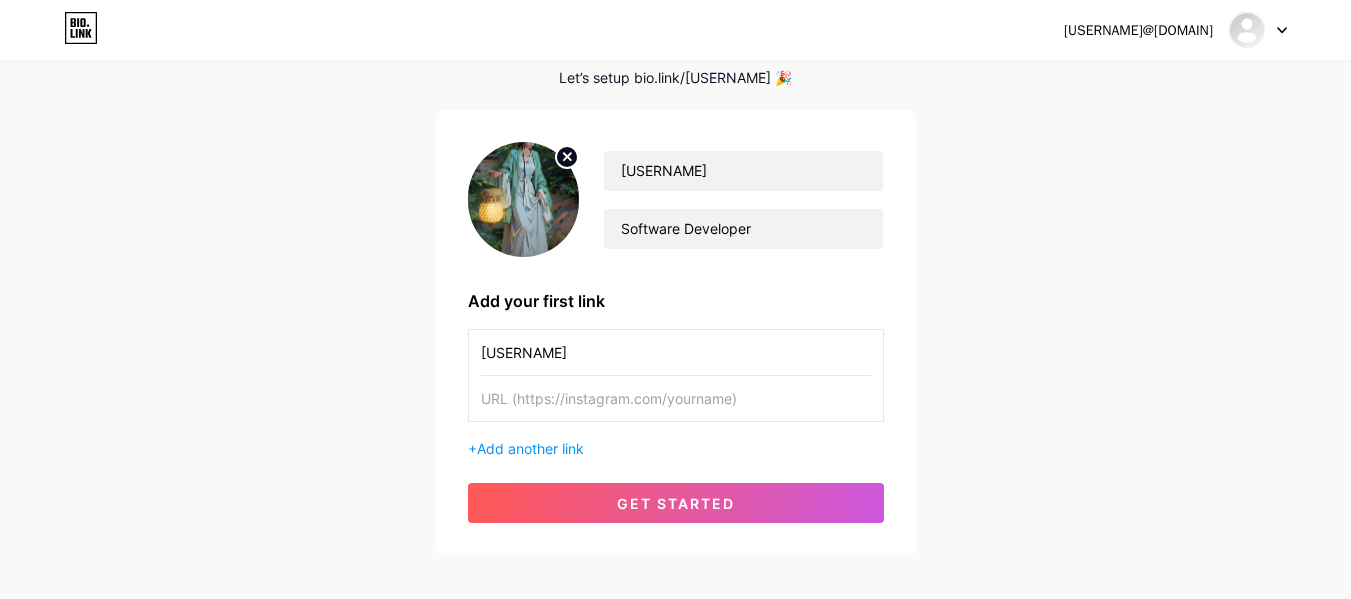 click at bounding box center [676, 398] 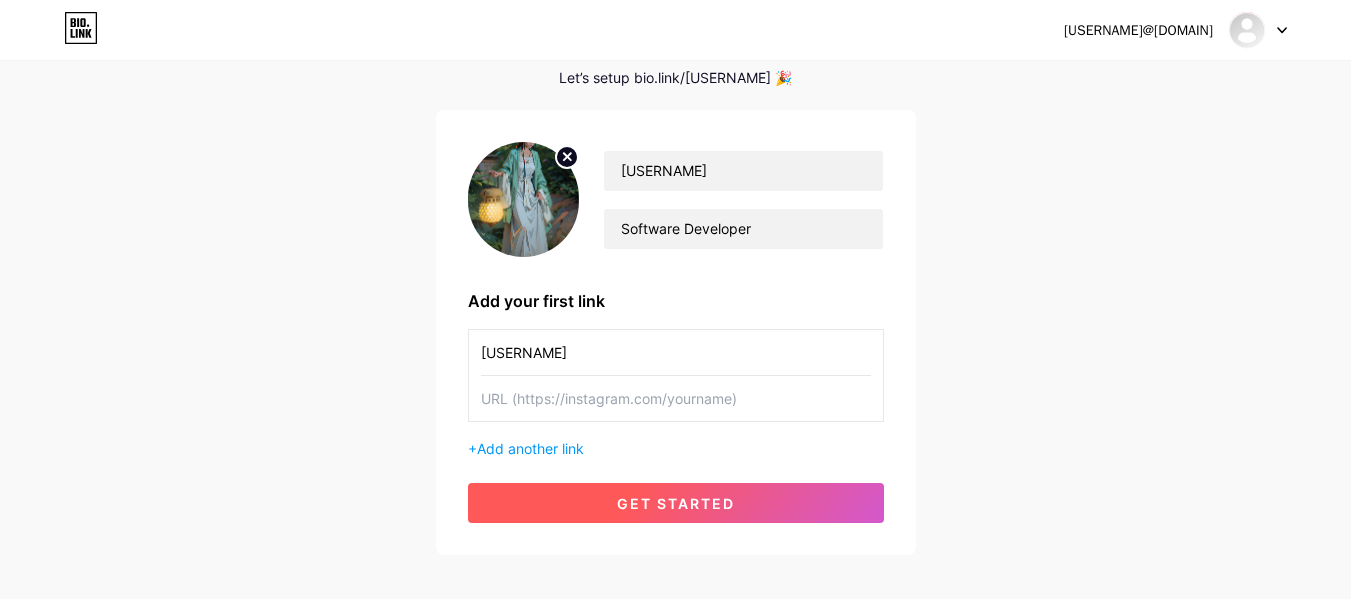 click on "get started" at bounding box center (676, 503) 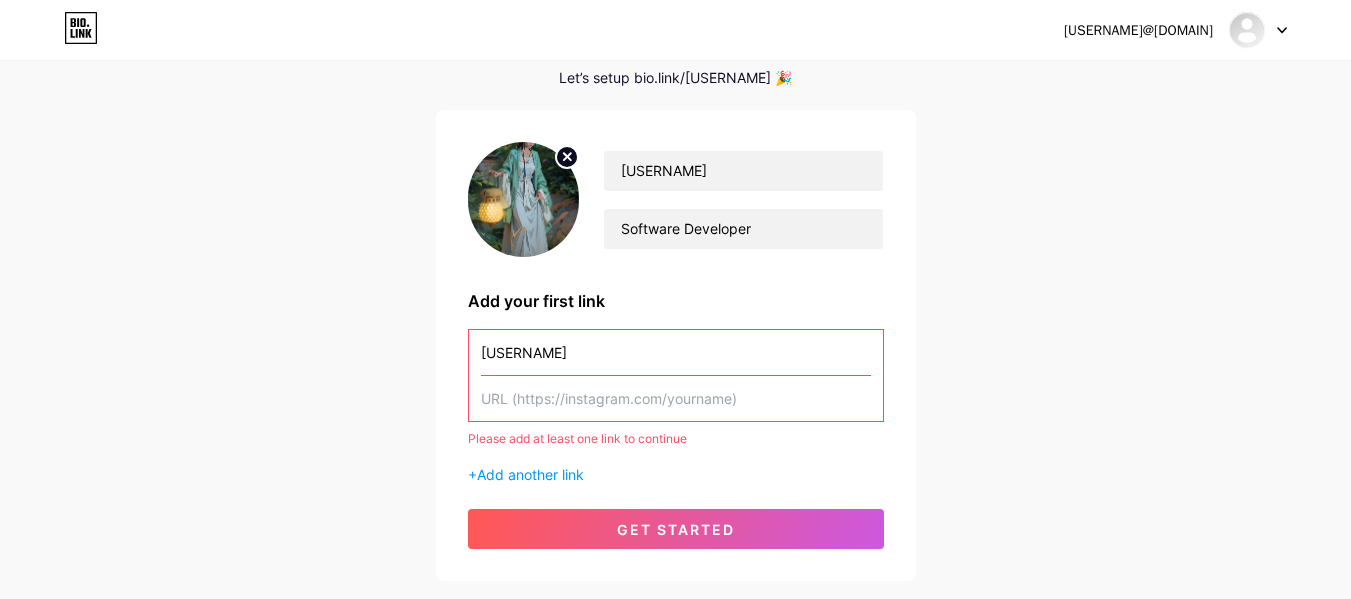 type 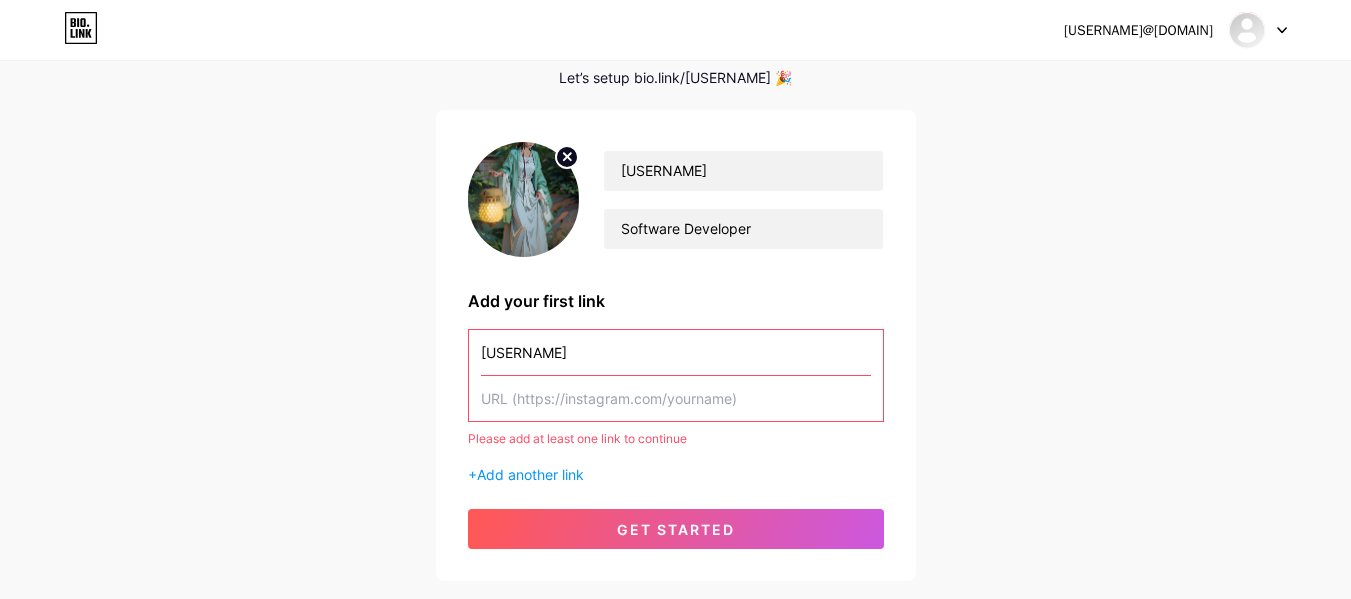 click at bounding box center [676, 398] 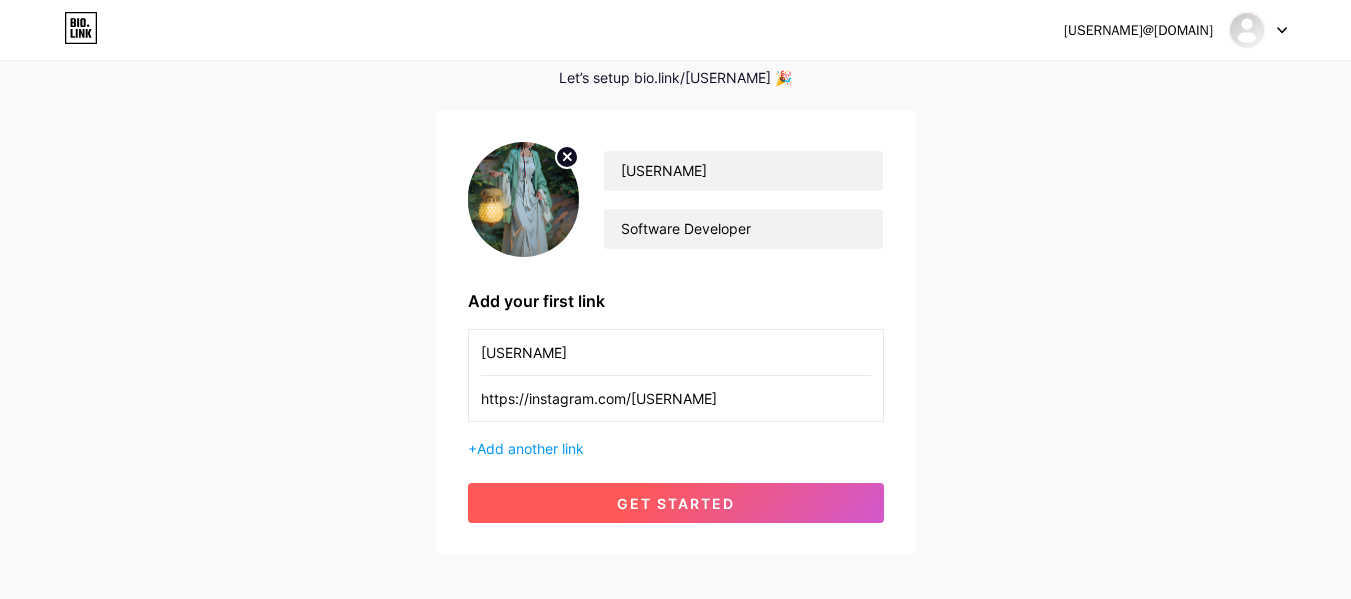 type on "https://instagram.com/[USERNAME]" 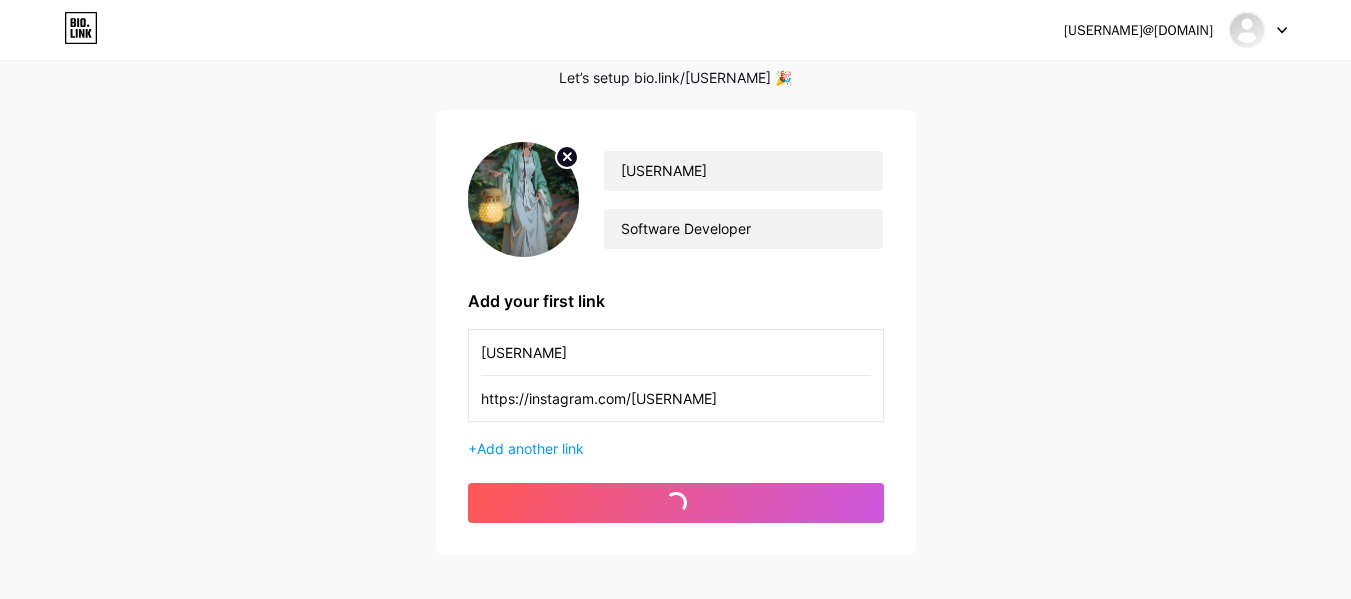 scroll, scrollTop: 0, scrollLeft: 0, axis: both 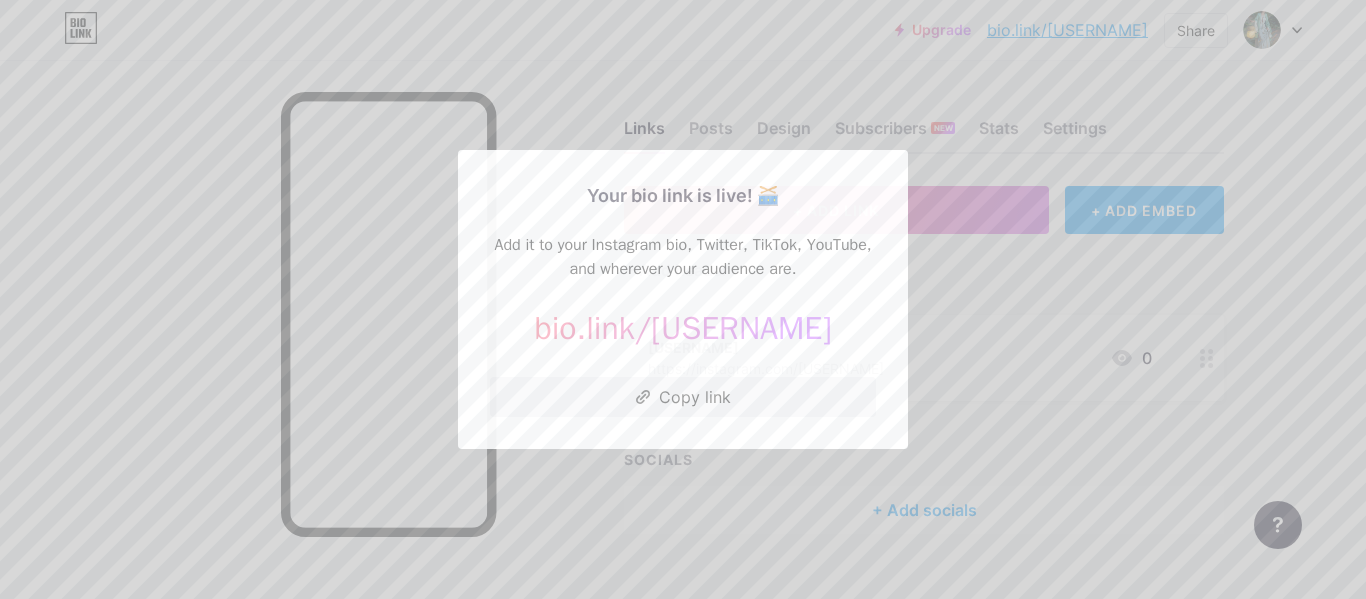 click at bounding box center [683, 299] 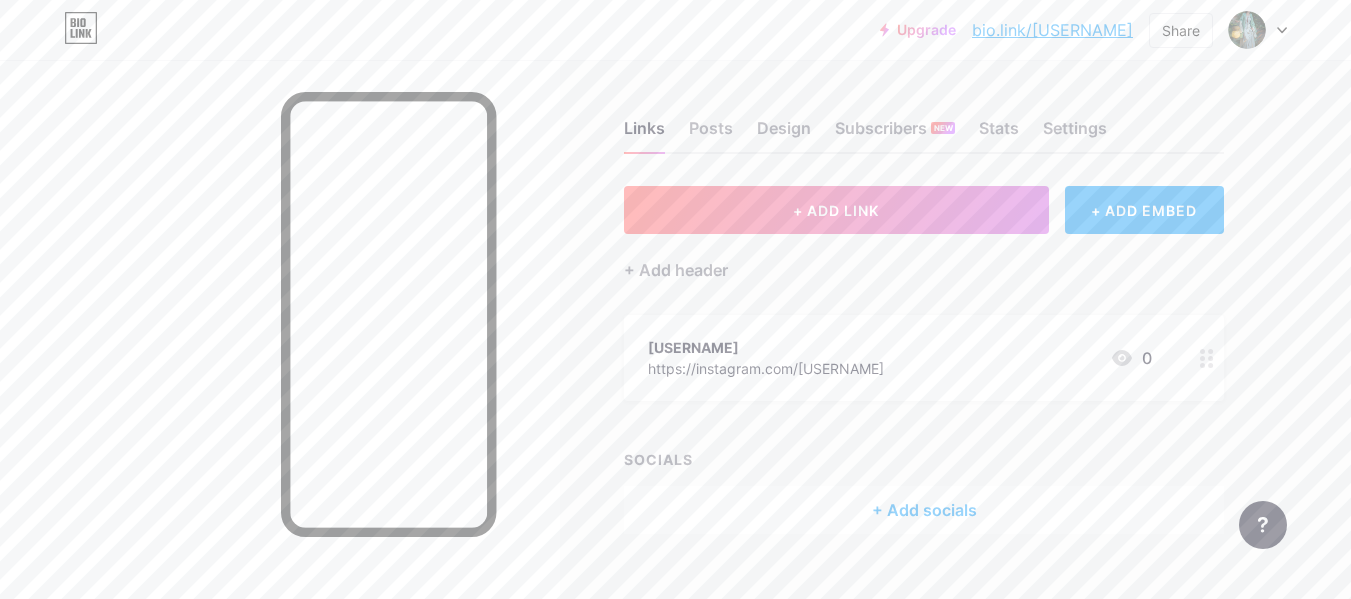 click 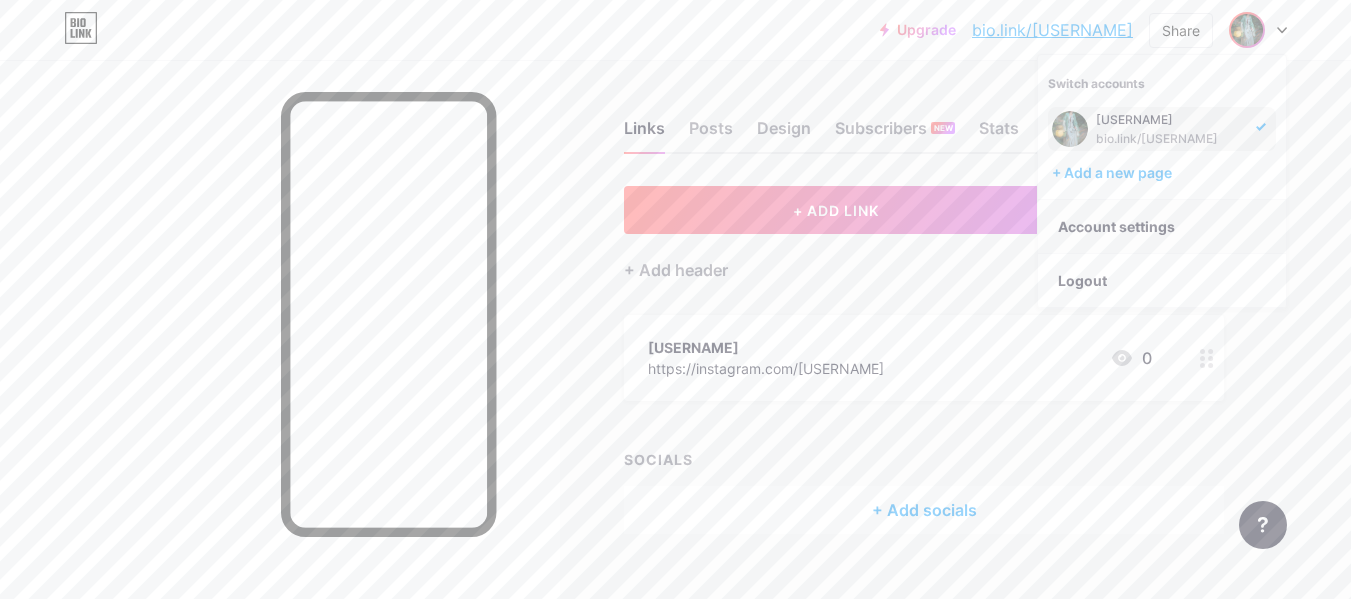 click on "Account settings" at bounding box center [1162, 227] 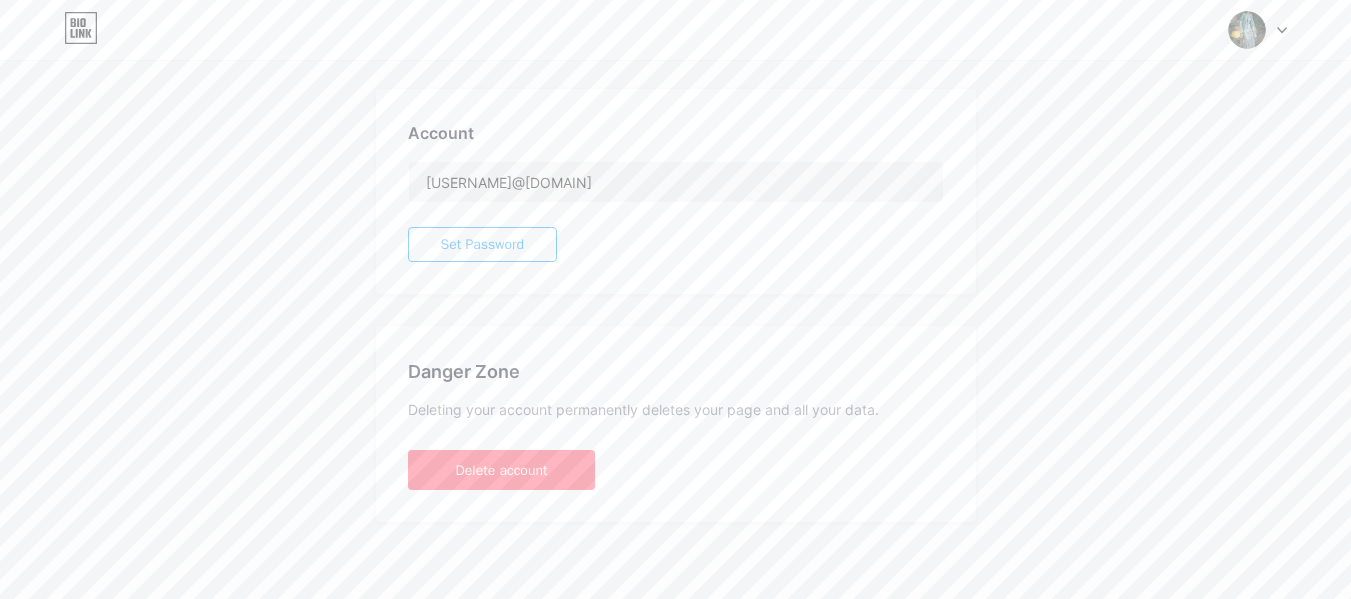 scroll, scrollTop: 516, scrollLeft: 0, axis: vertical 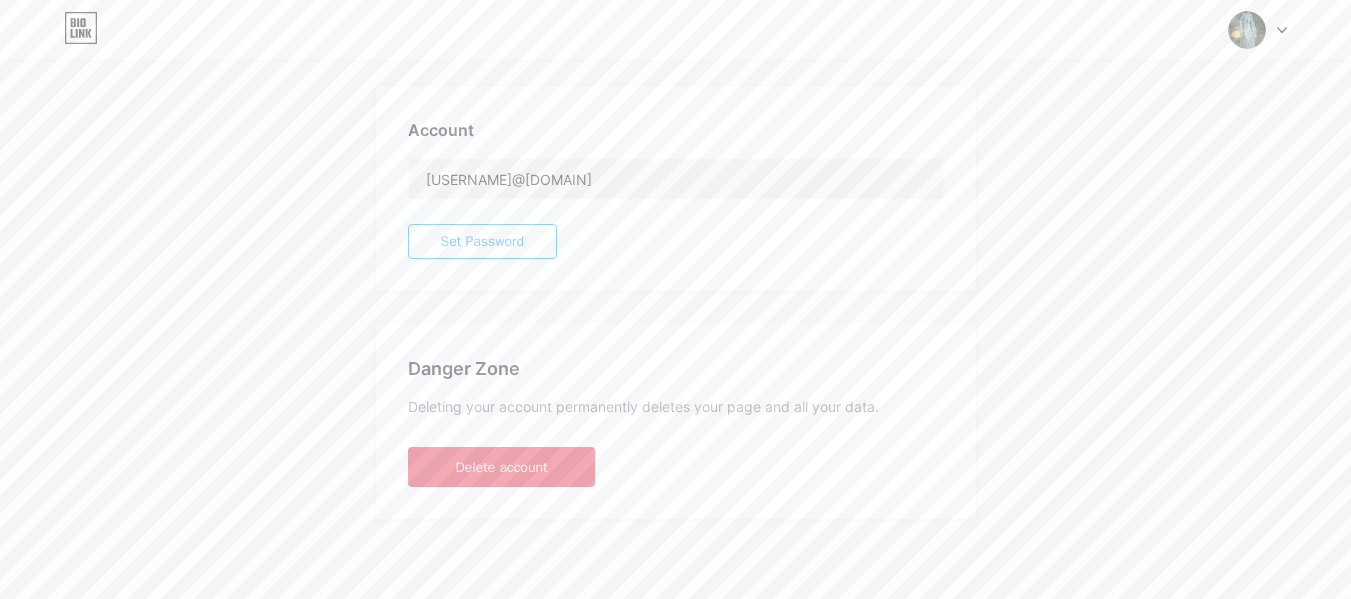 click on "Delete account" at bounding box center (502, 467) 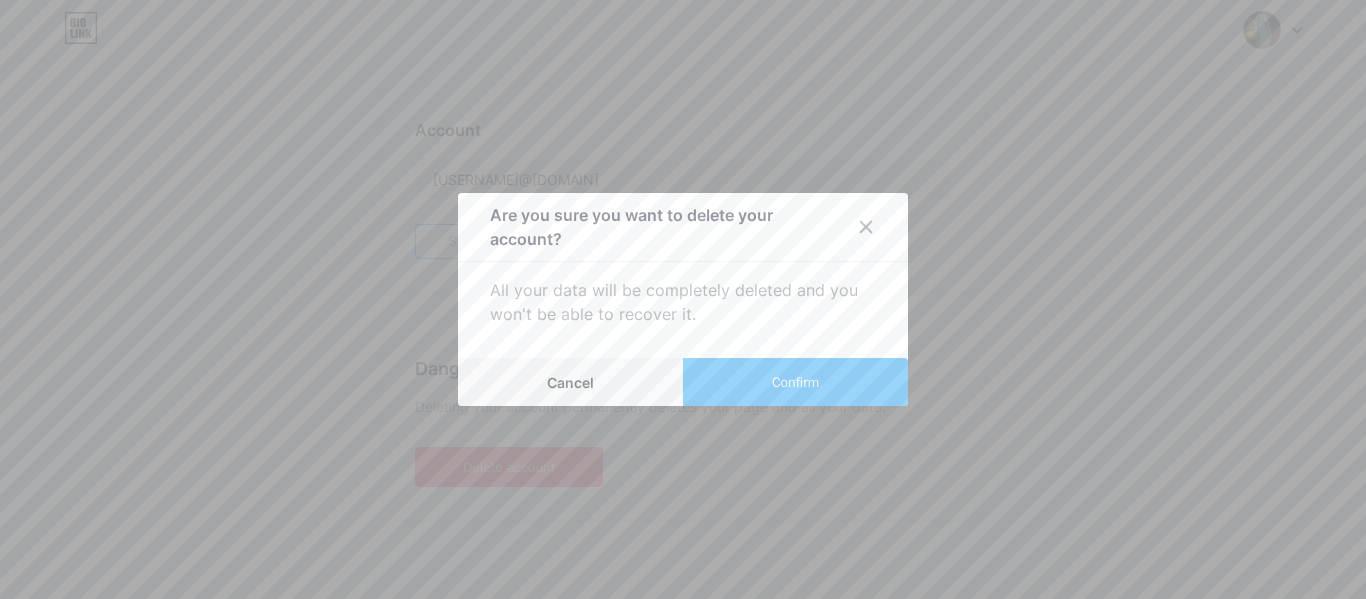 click on "Confirm" at bounding box center (795, 382) 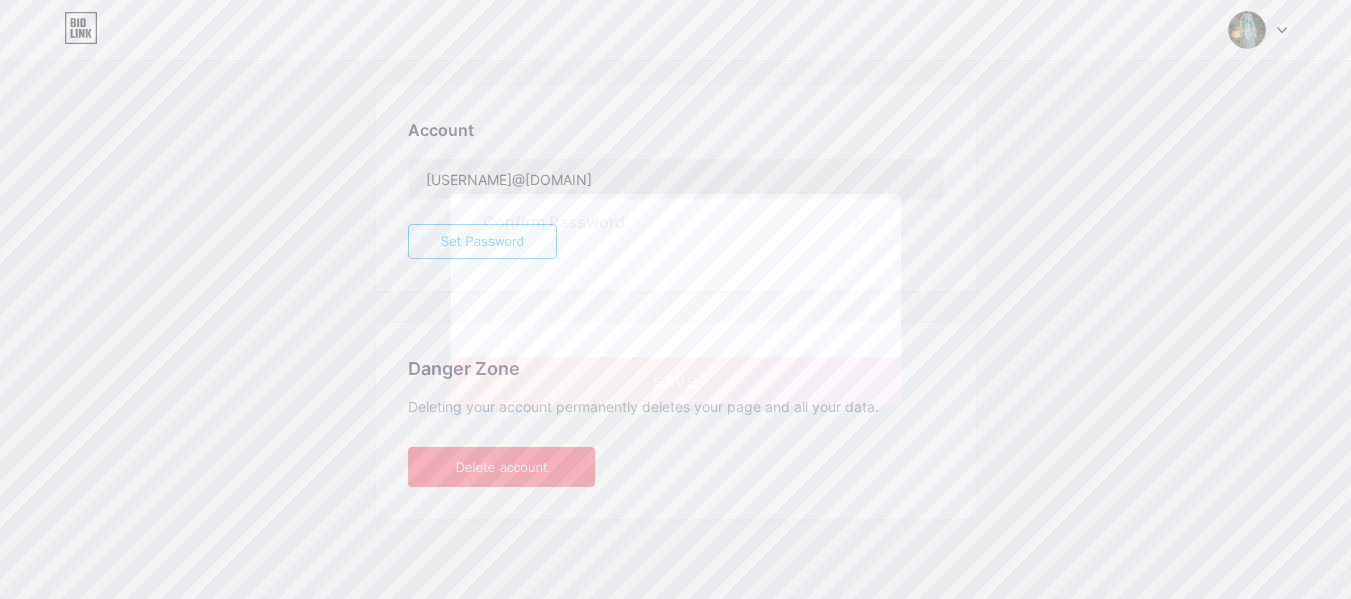 click on "Save" at bounding box center (676, 381) 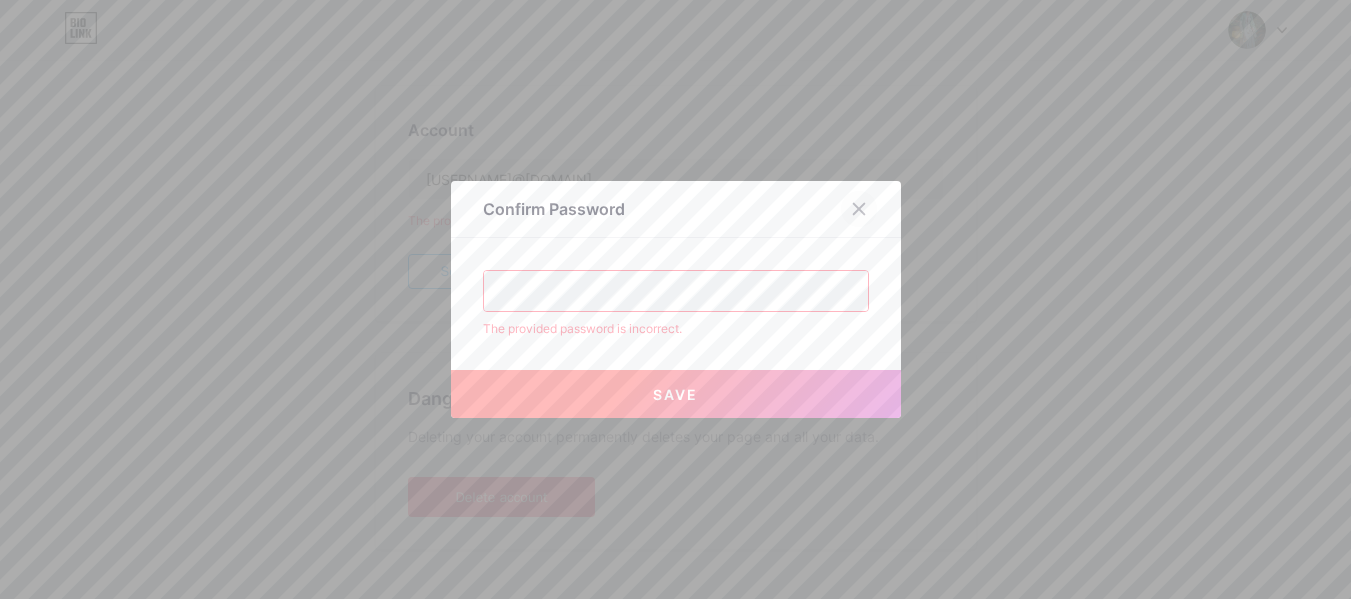 click at bounding box center (859, 209) 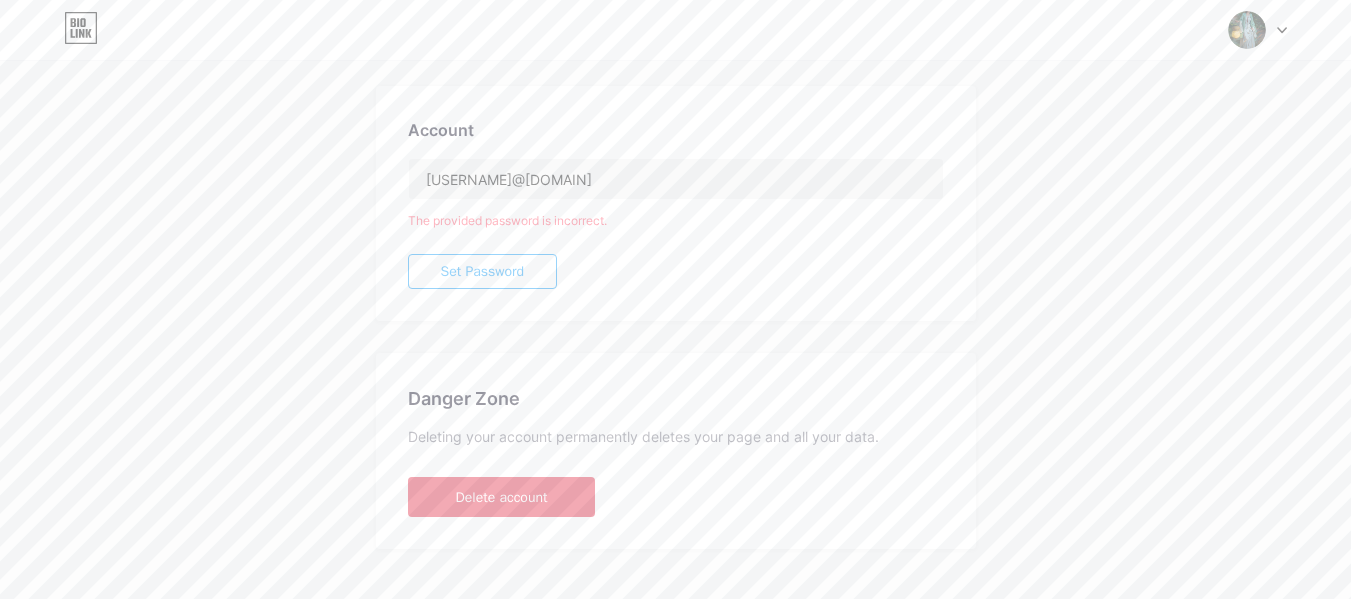 click on "Delete account" at bounding box center [502, 497] 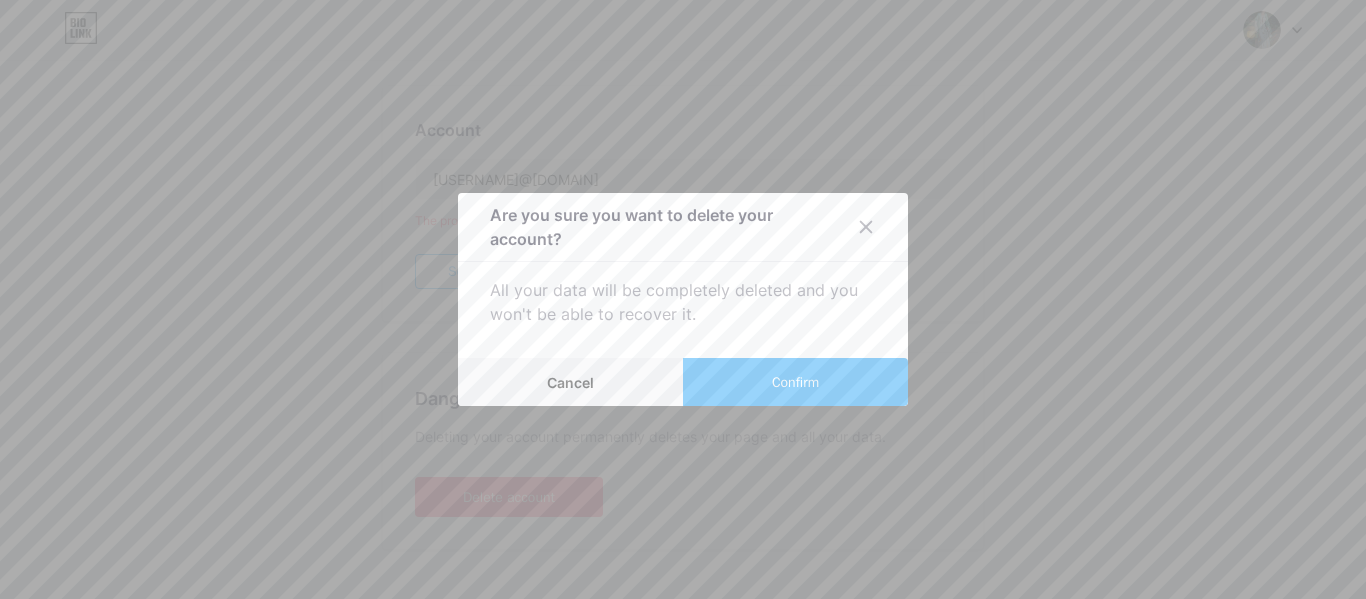 click on "Confirm" at bounding box center (795, 382) 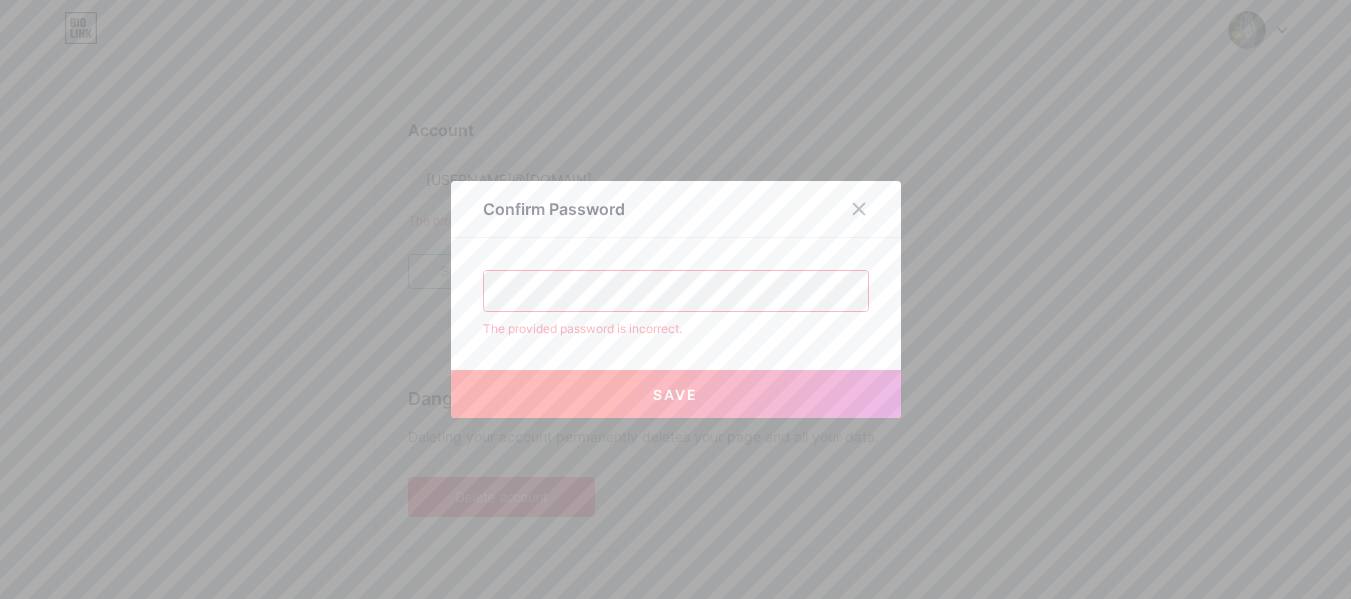 scroll, scrollTop: 546, scrollLeft: 0, axis: vertical 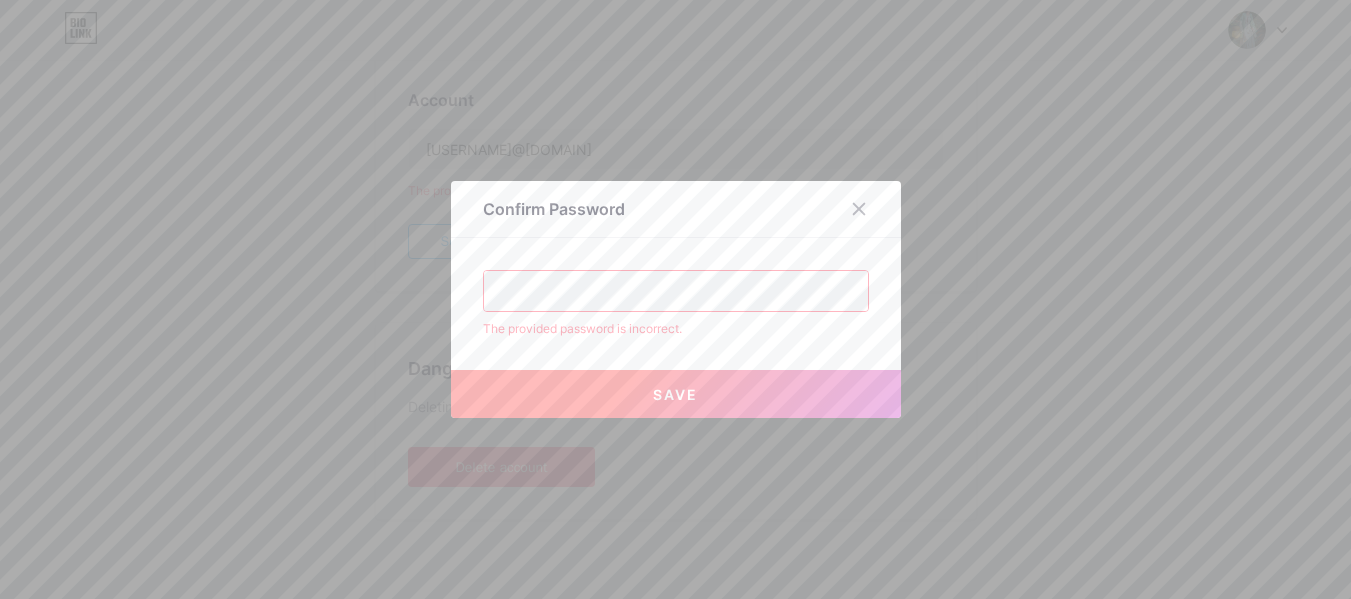 click on "Save" at bounding box center [676, 394] 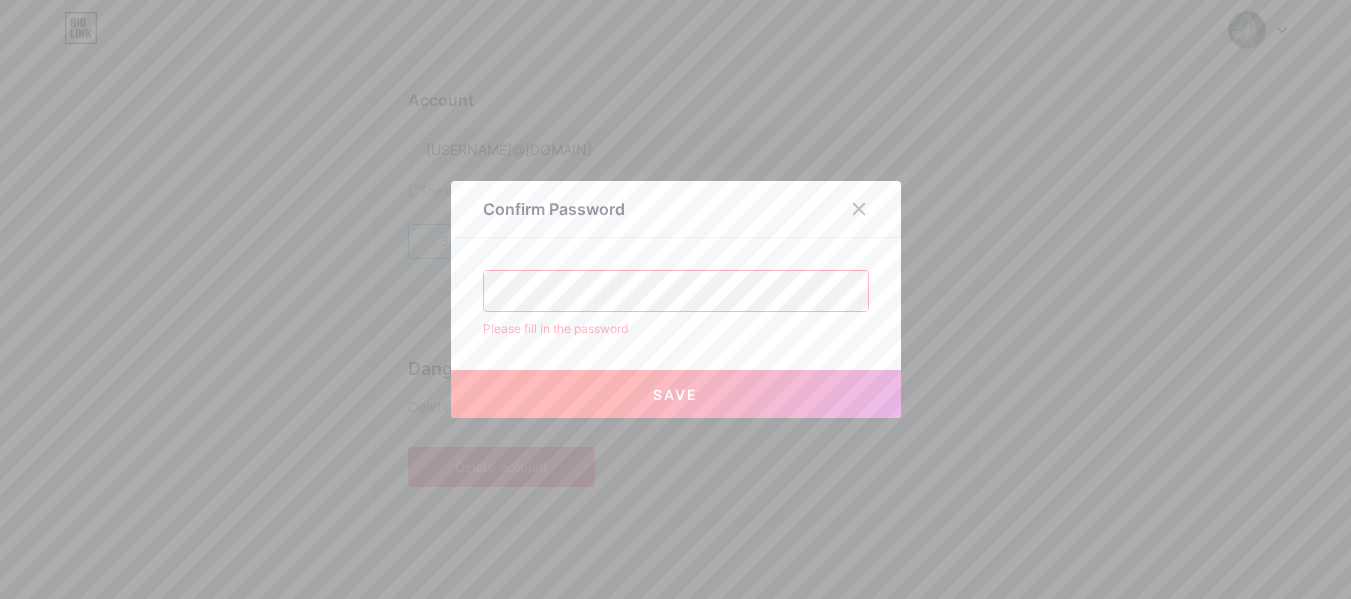 click on "Save" at bounding box center (676, 378) 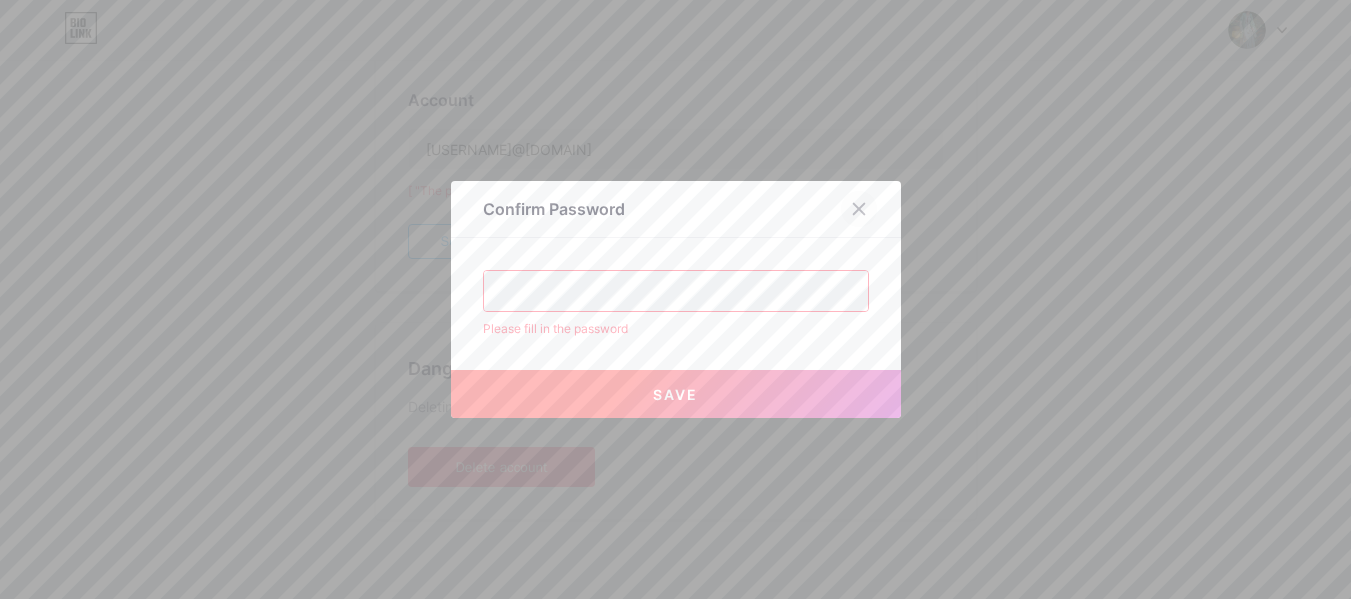 click 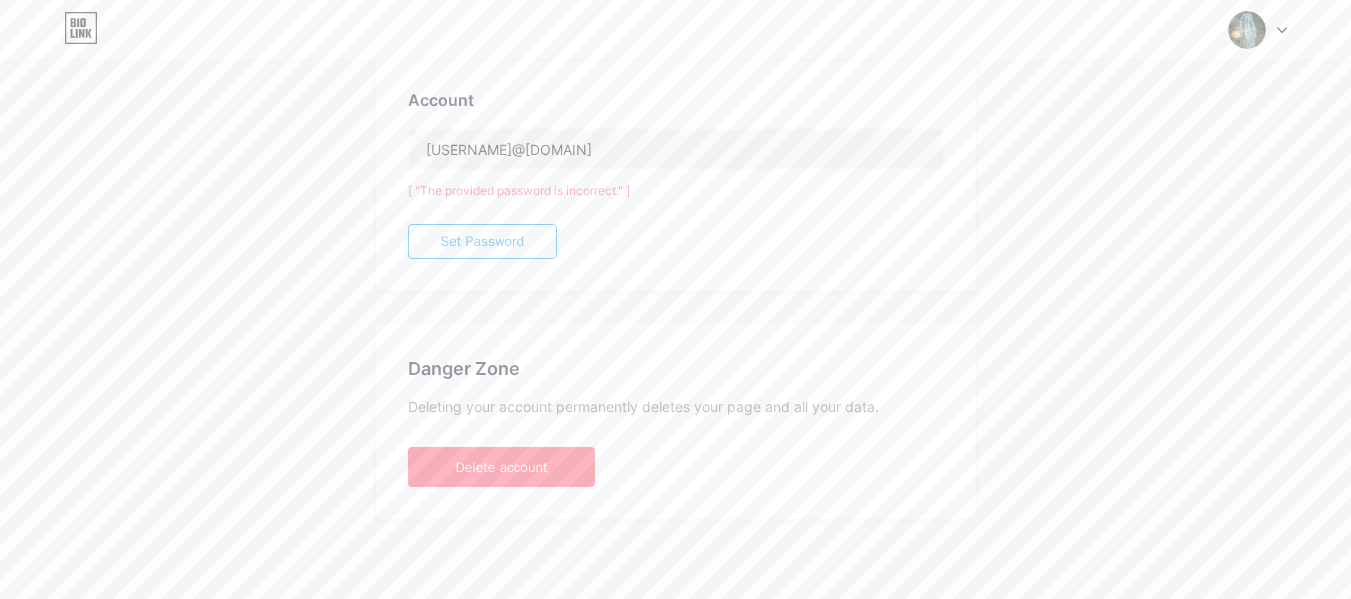 click on "Set Password" at bounding box center (483, 241) 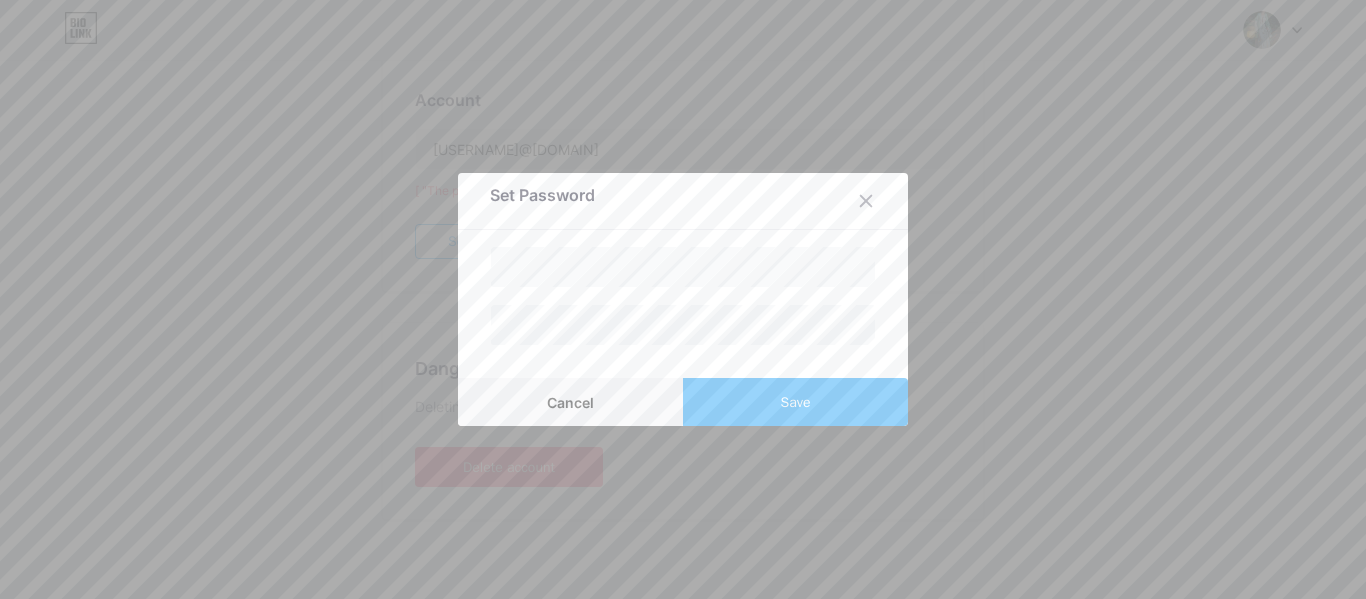 click on "Save" at bounding box center (795, 402) 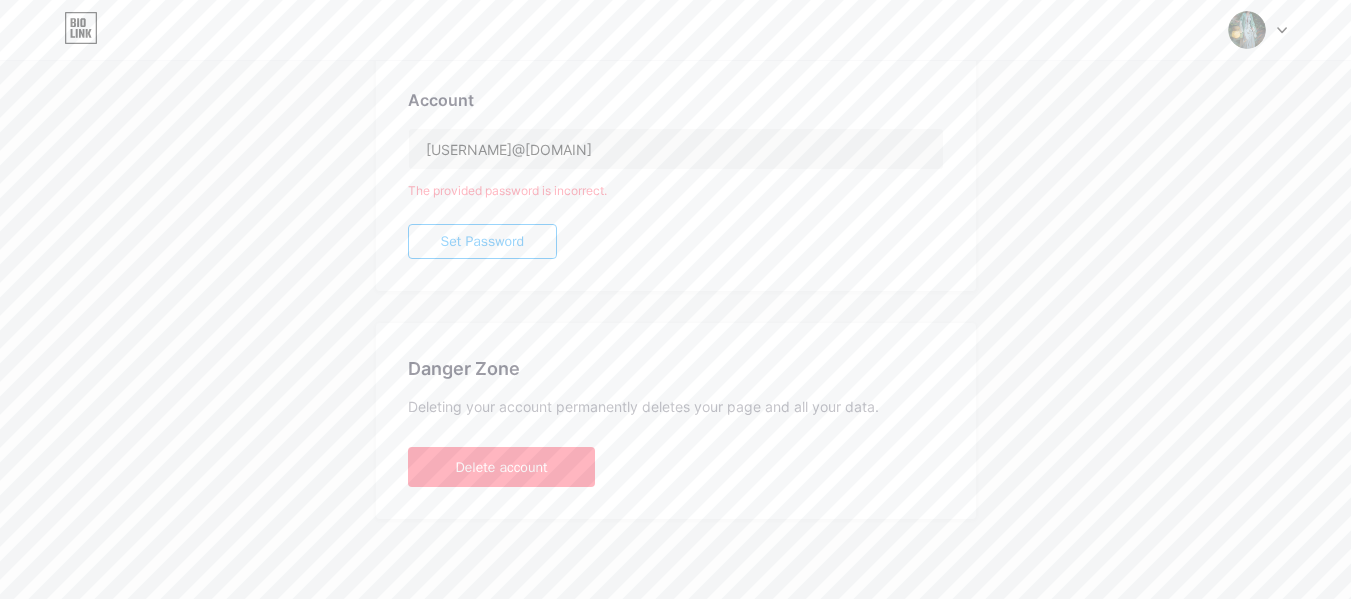 click on "Set Password" at bounding box center (483, 241) 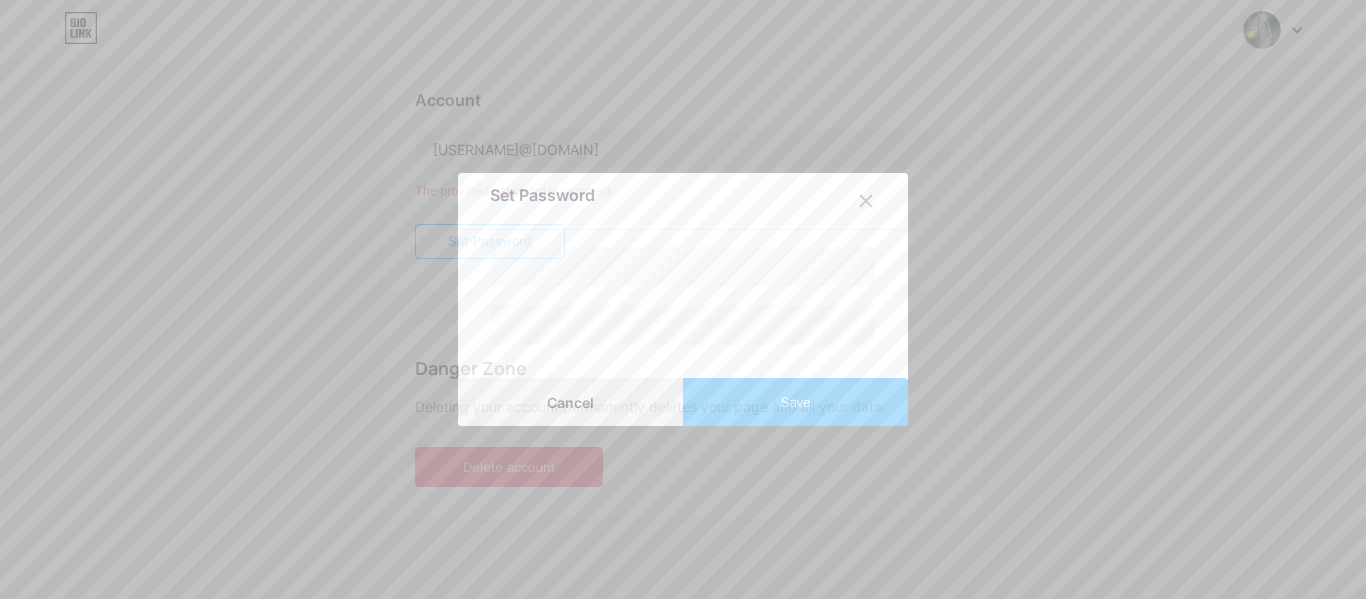 click on "Cancel" at bounding box center [570, 402] 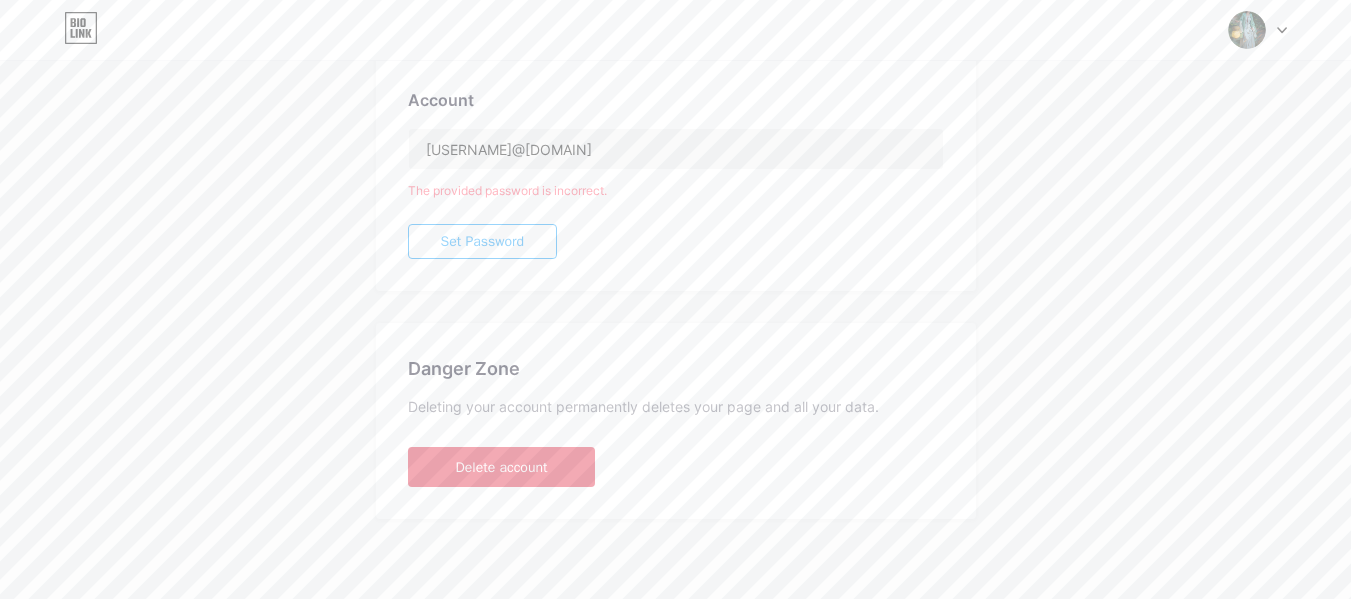 click on "Delete account" at bounding box center [502, 467] 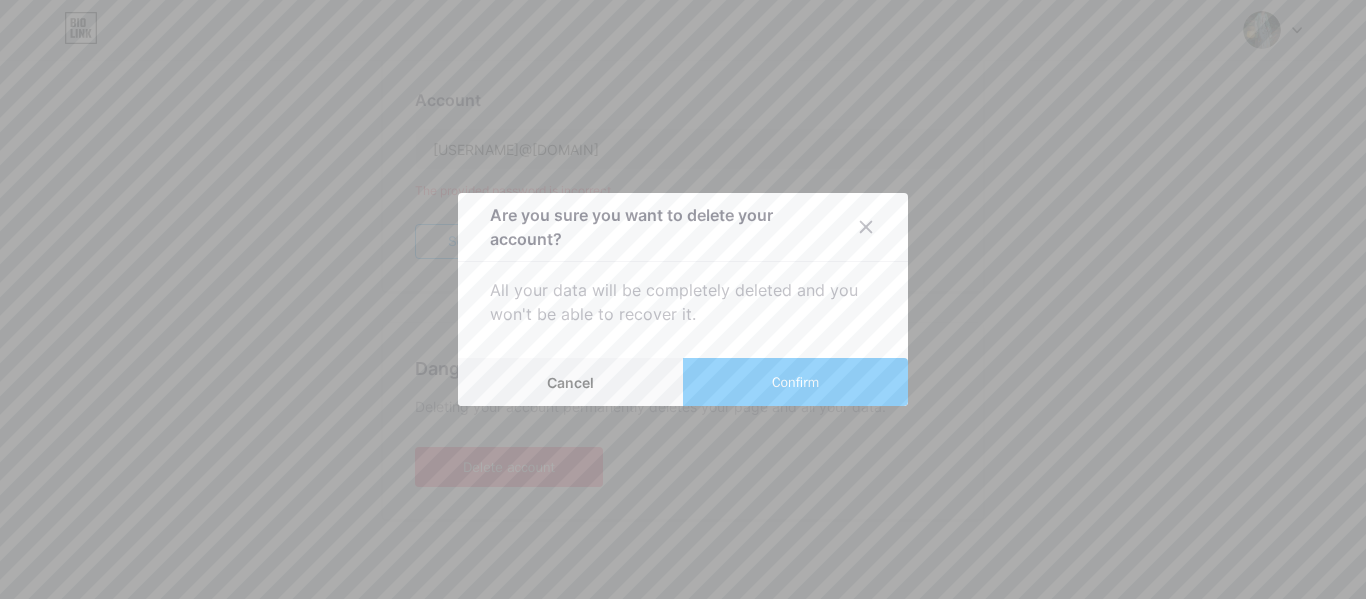 click on "Confirm" at bounding box center (795, 382) 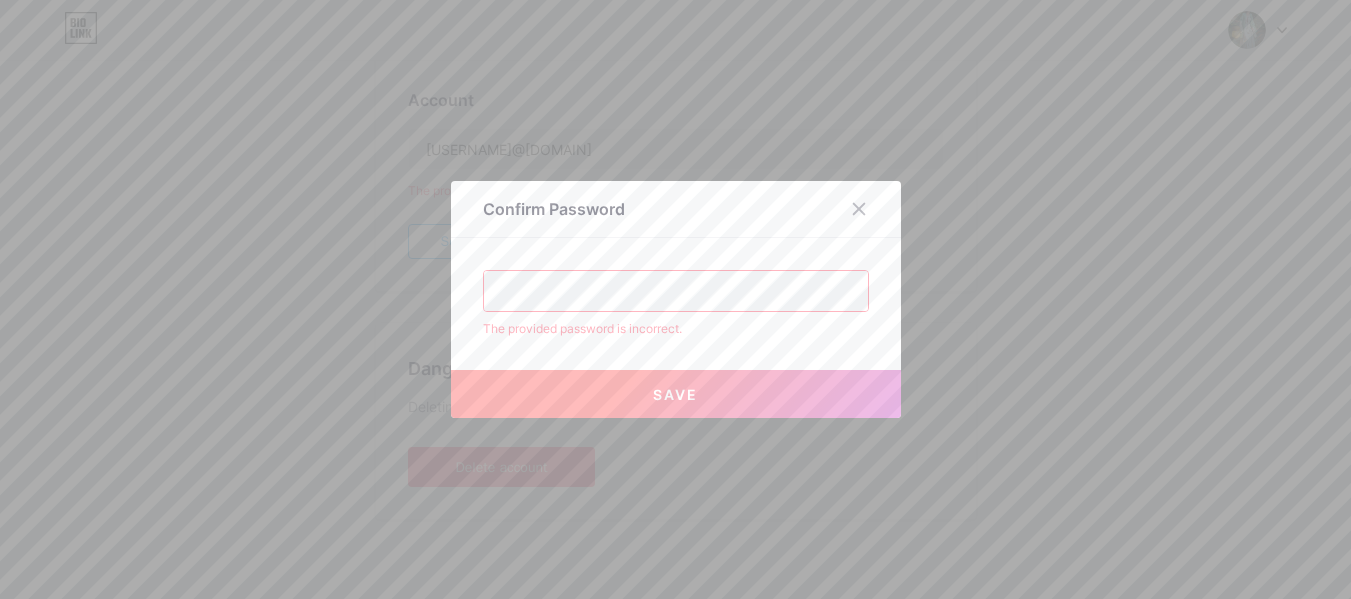 scroll, scrollTop: 516, scrollLeft: 0, axis: vertical 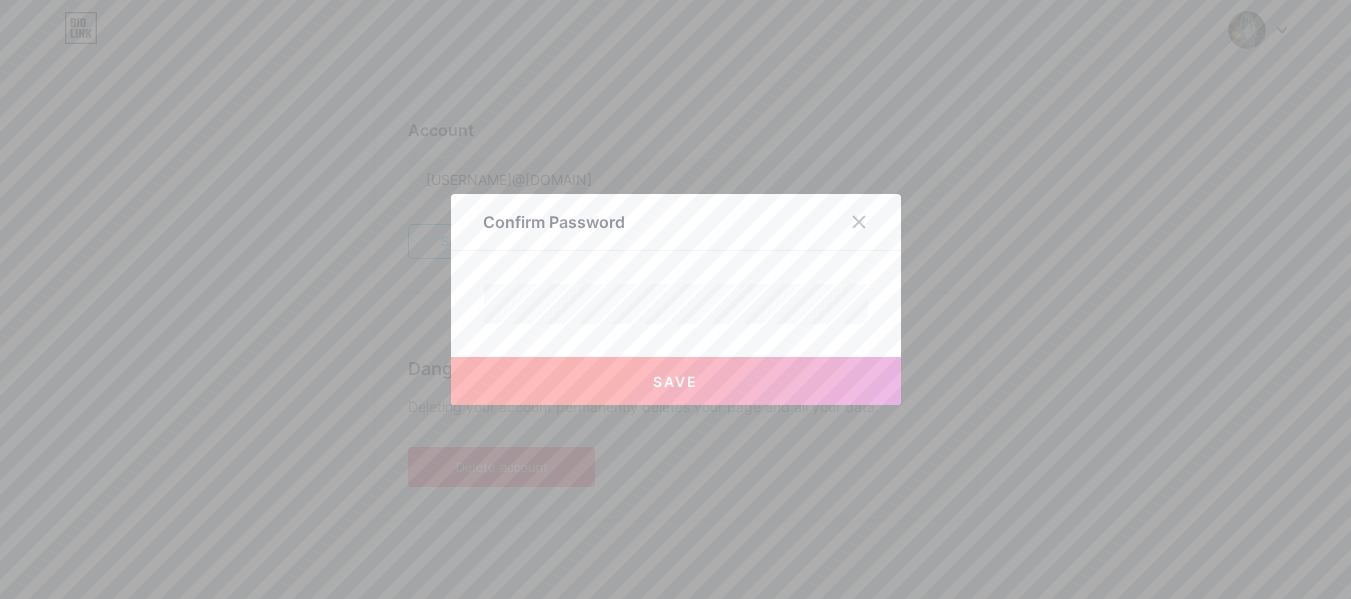click on "Save" at bounding box center [676, 381] 